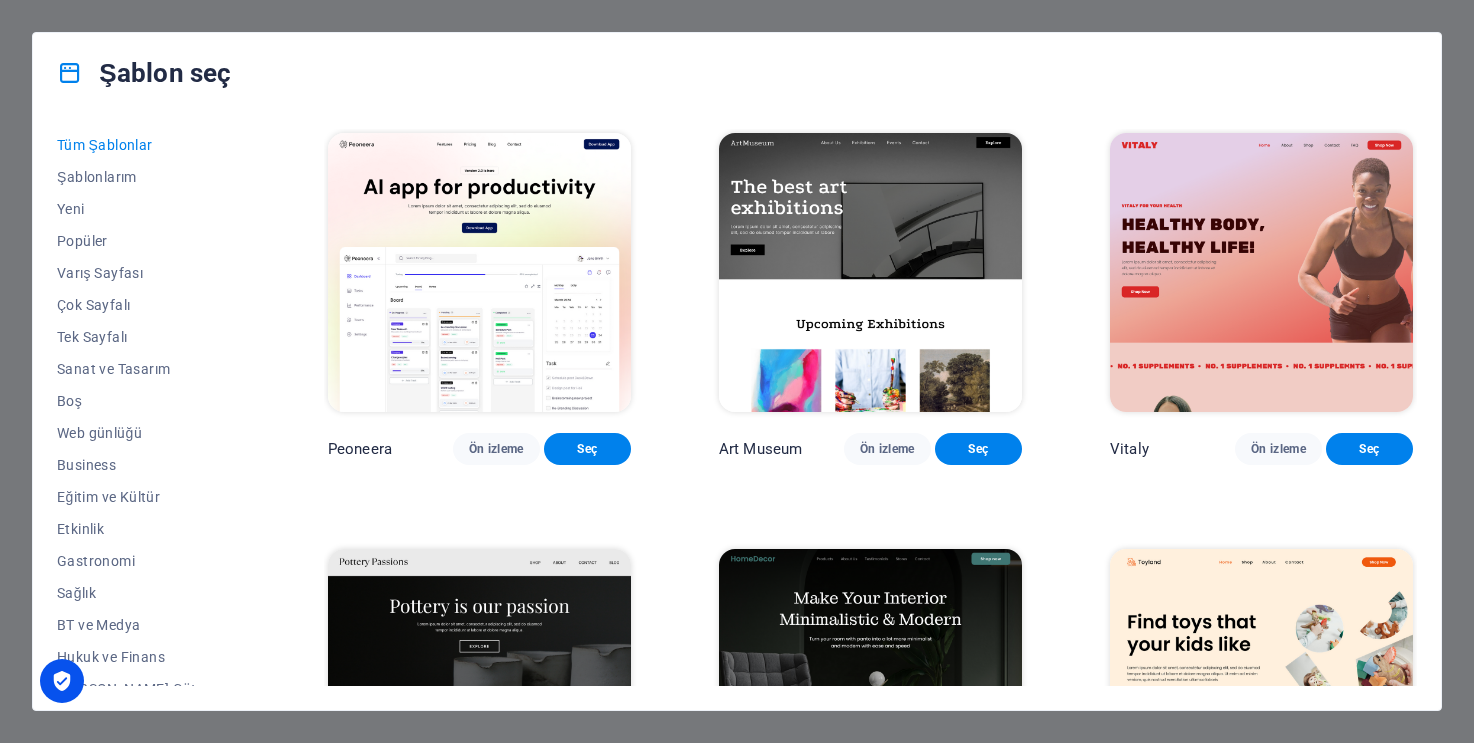 scroll, scrollTop: 0, scrollLeft: 0, axis: both 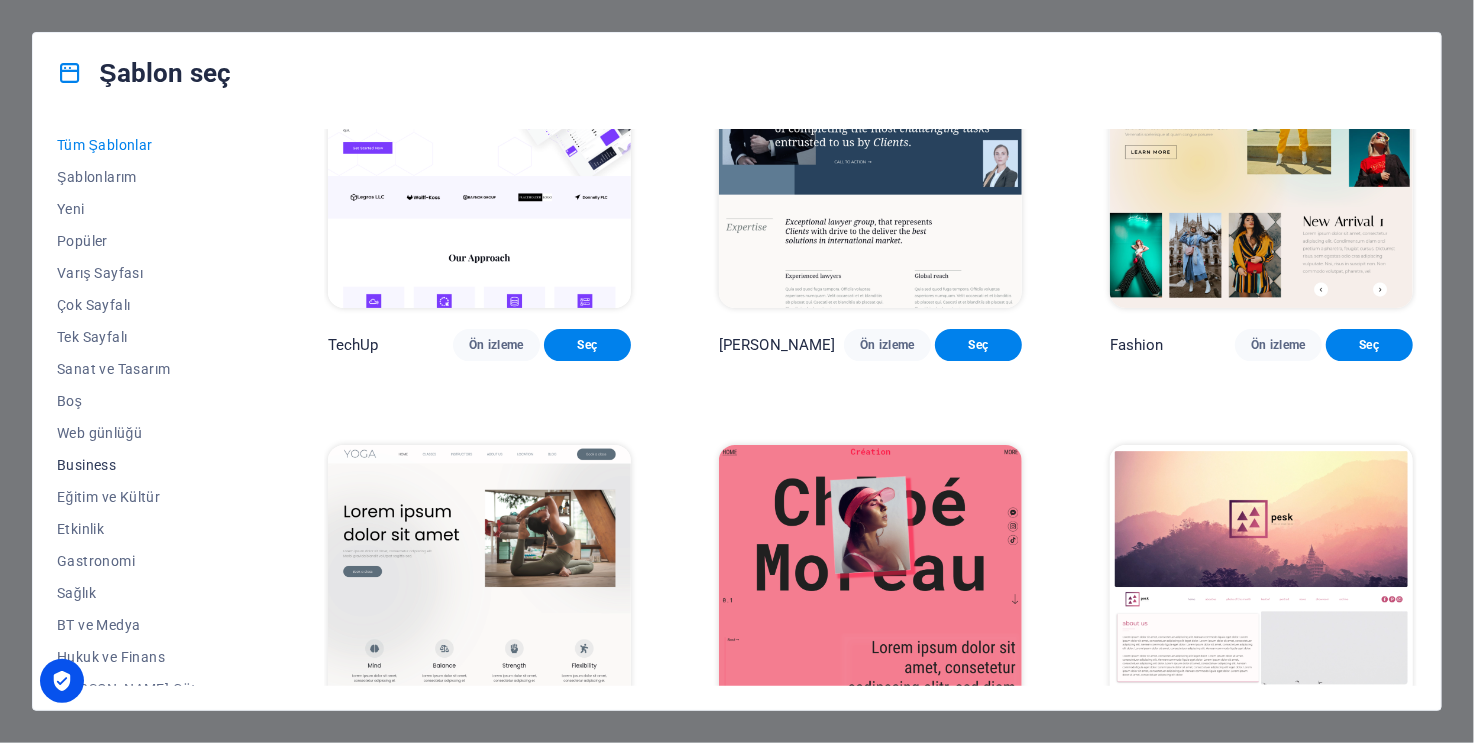 click on "Business" at bounding box center (148, 465) 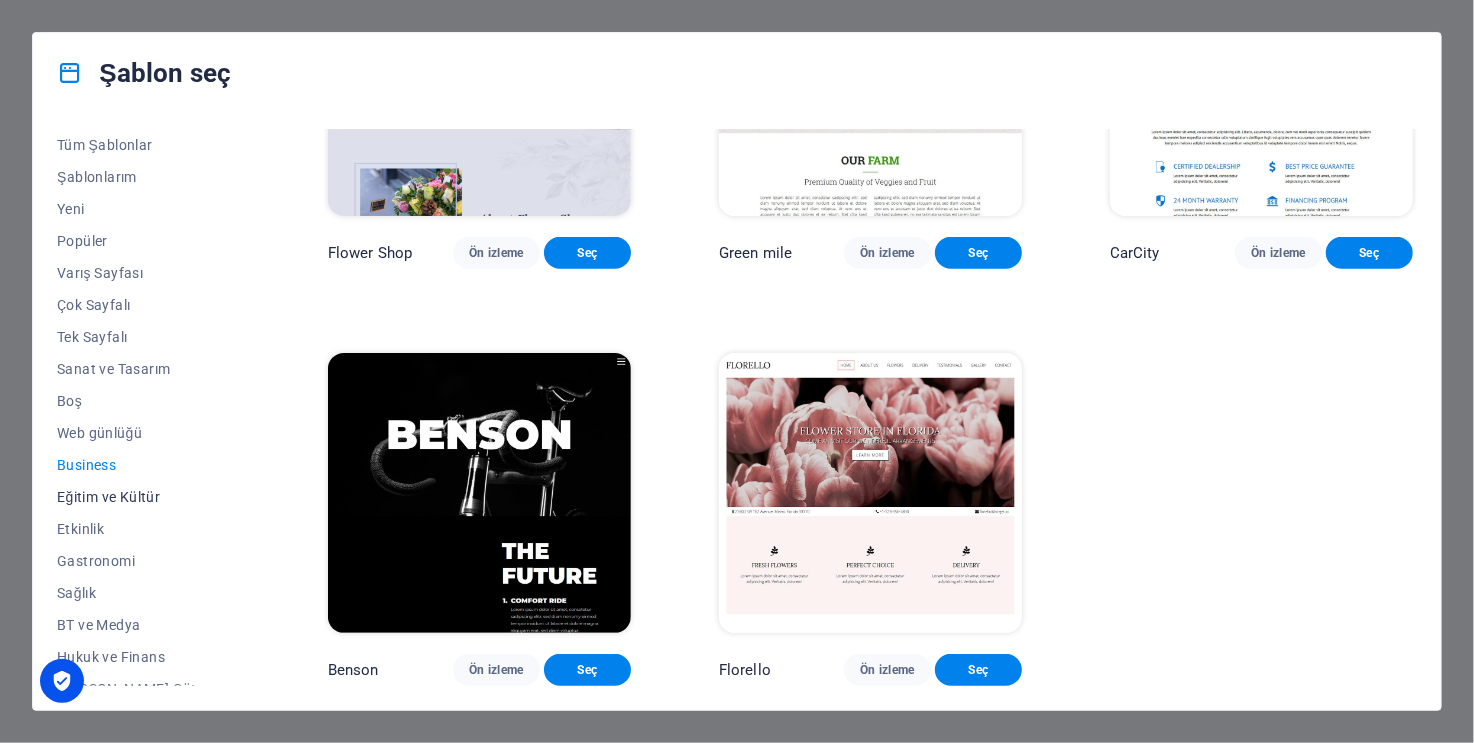 click on "Eğitim ve Kültür" at bounding box center [148, 497] 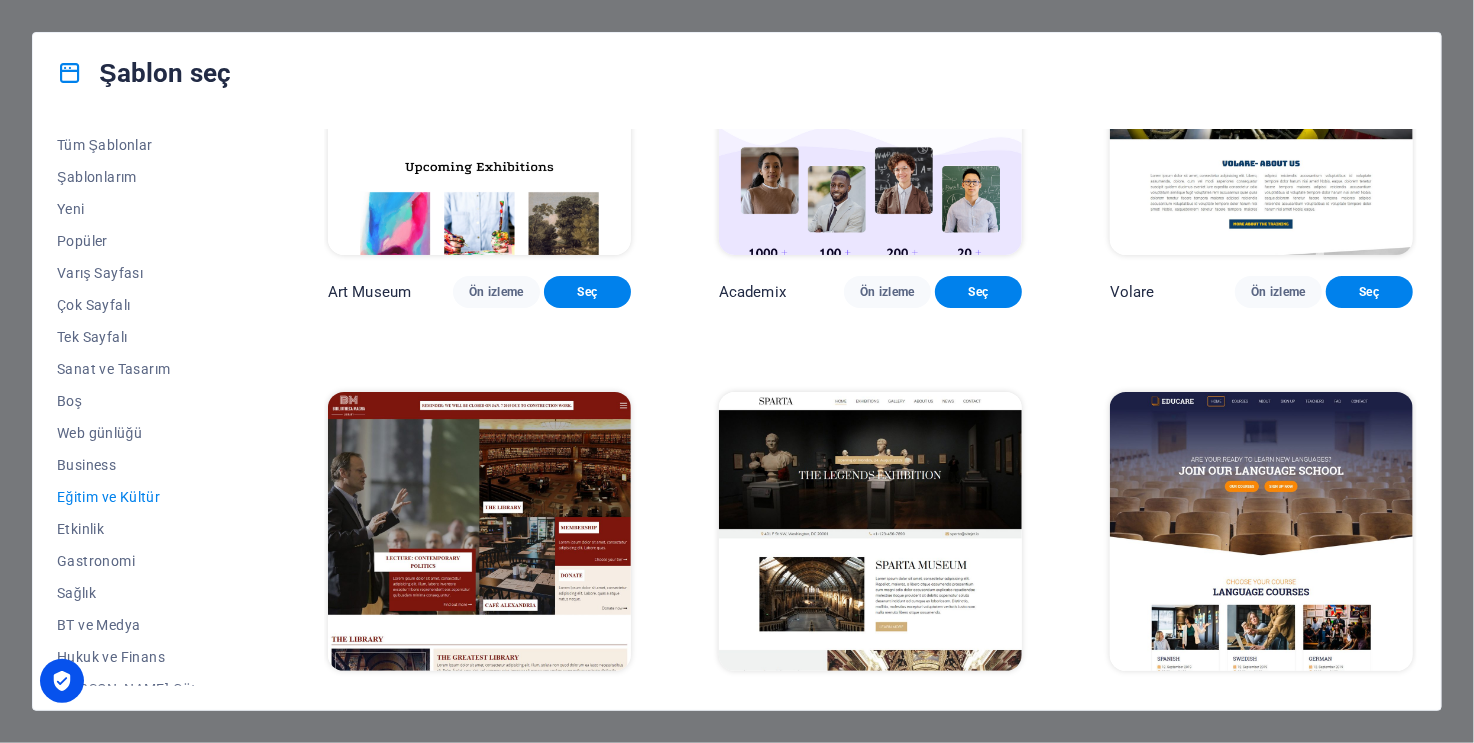 scroll, scrollTop: 0, scrollLeft: 0, axis: both 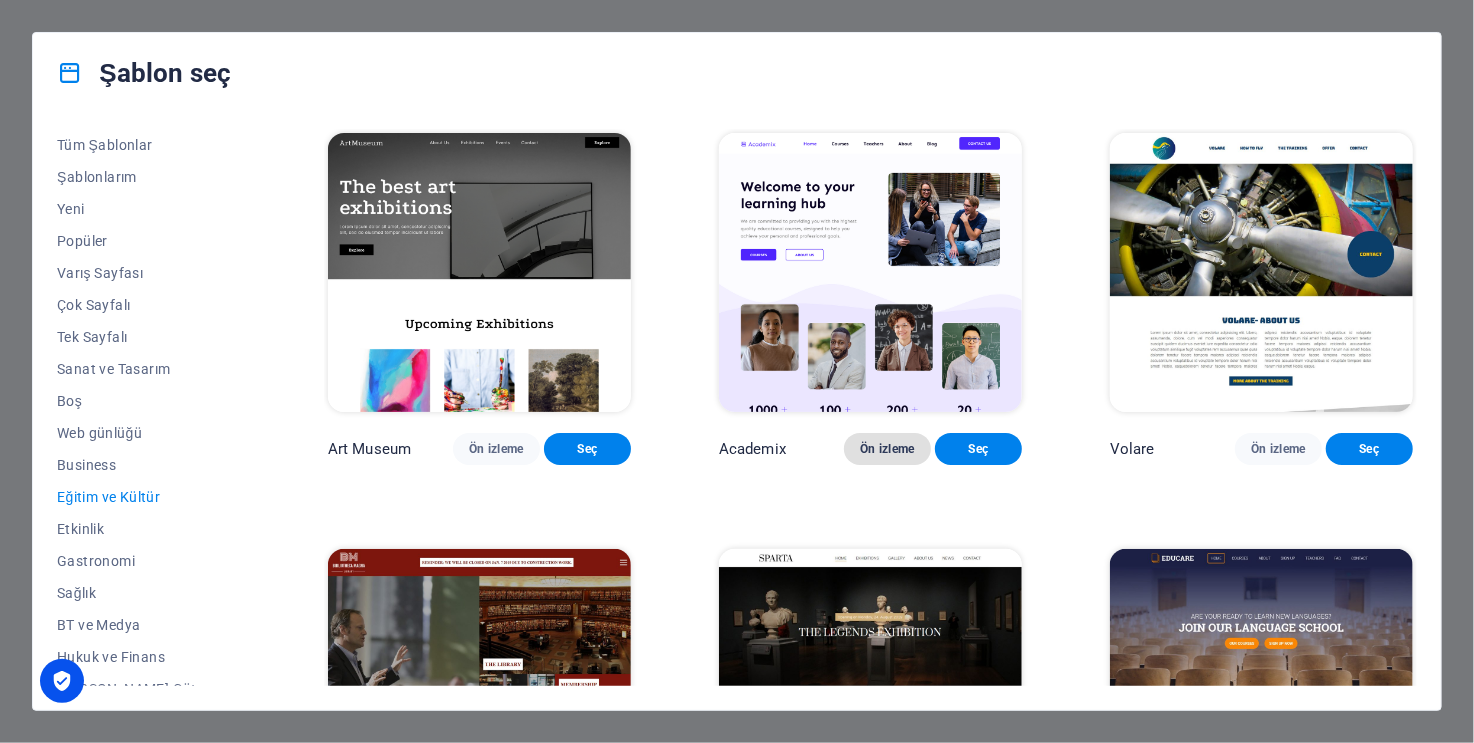 click on "Ön izleme" at bounding box center (887, 449) 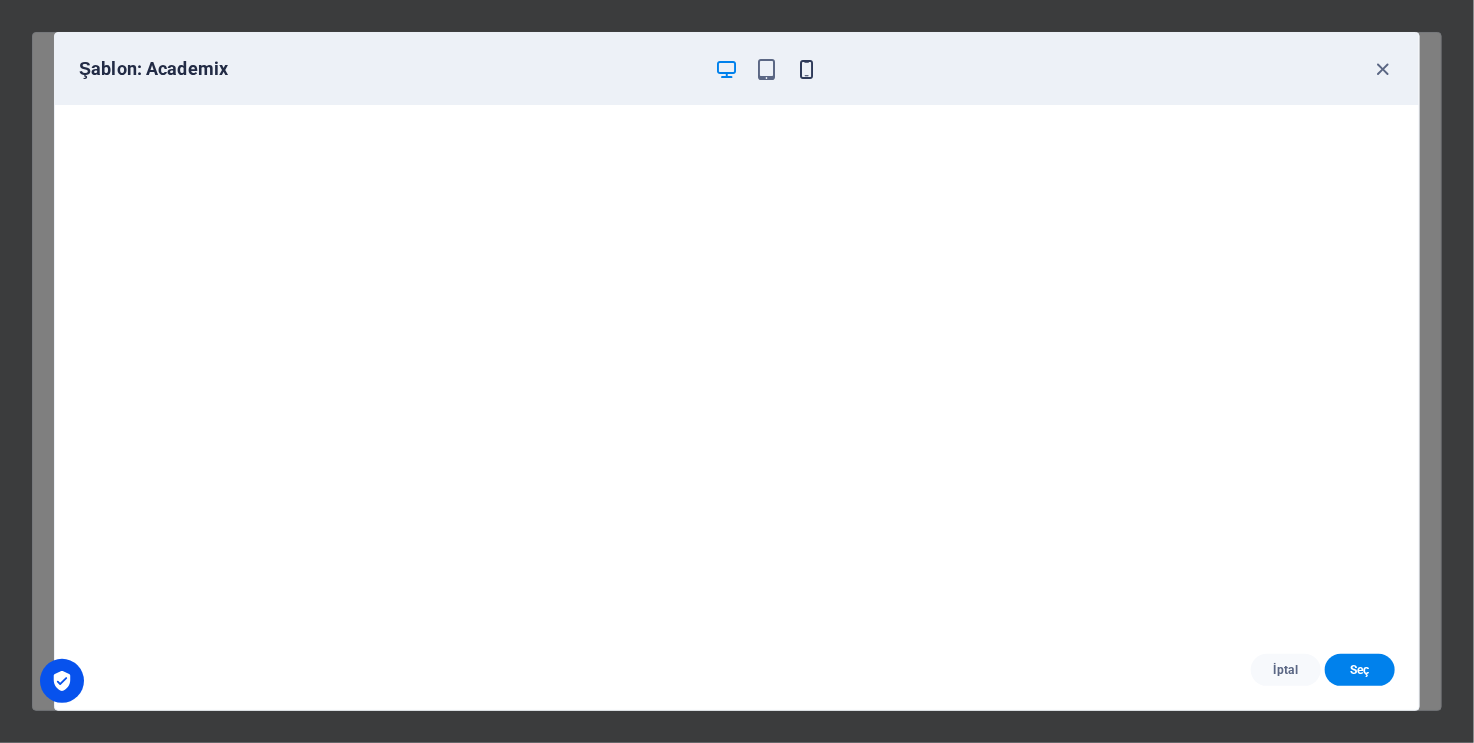 click at bounding box center (807, 69) 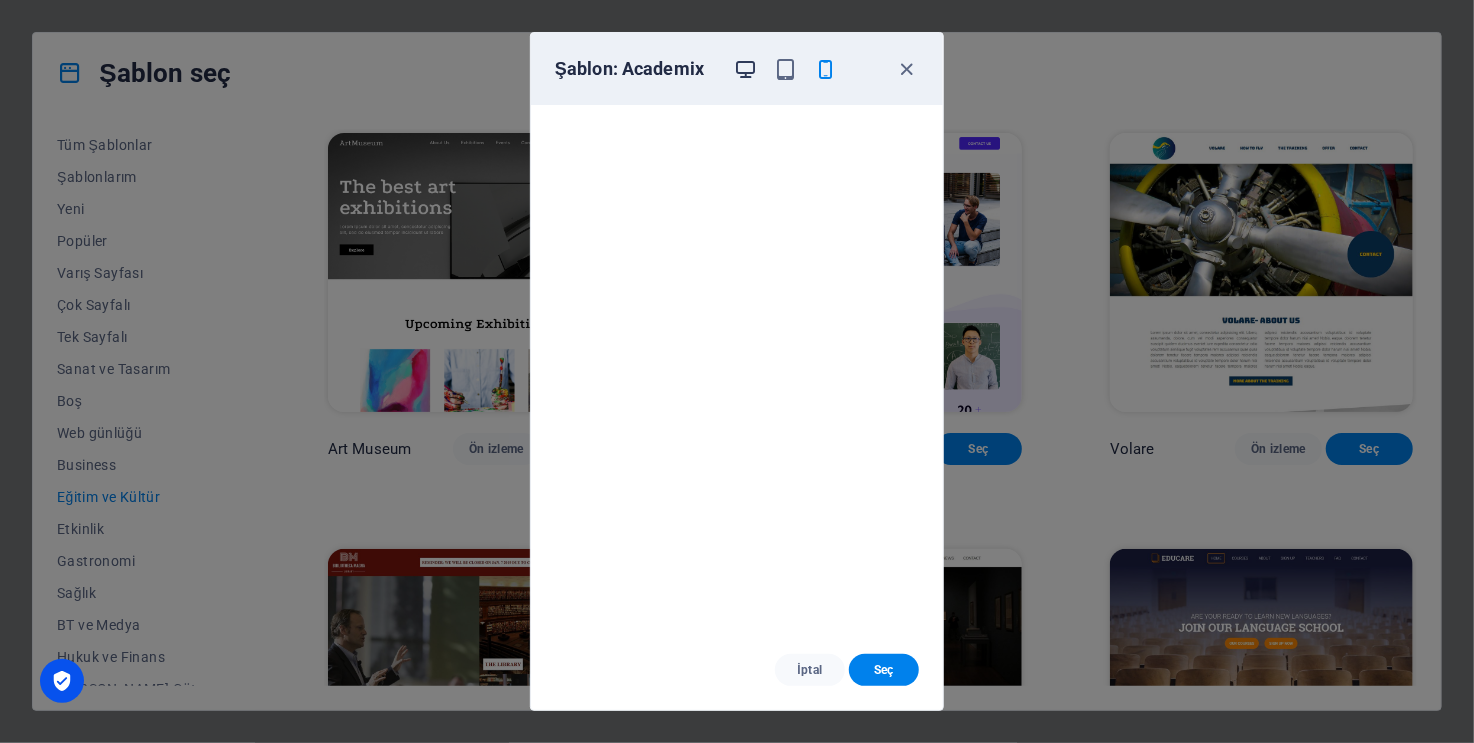 click at bounding box center [746, 69] 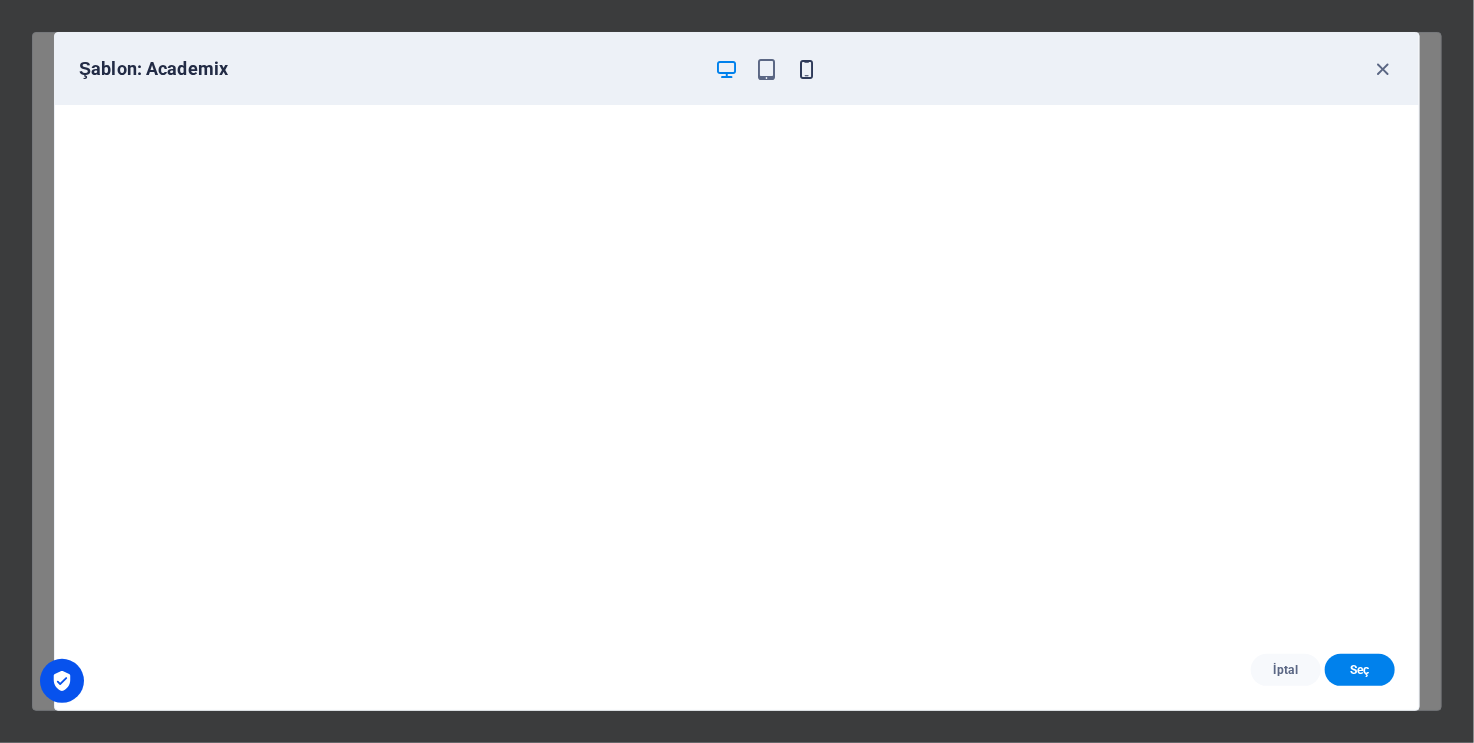click at bounding box center (807, 69) 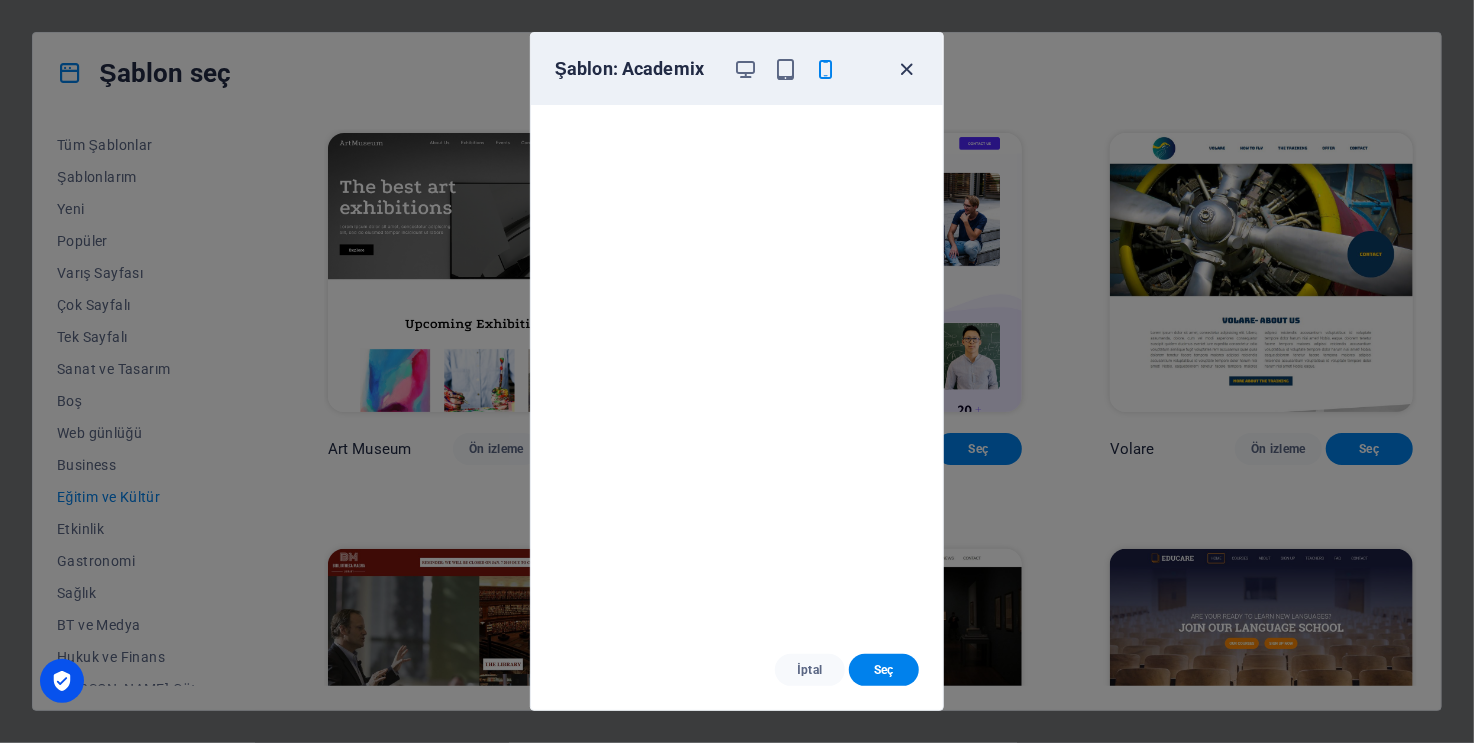 click at bounding box center (907, 69) 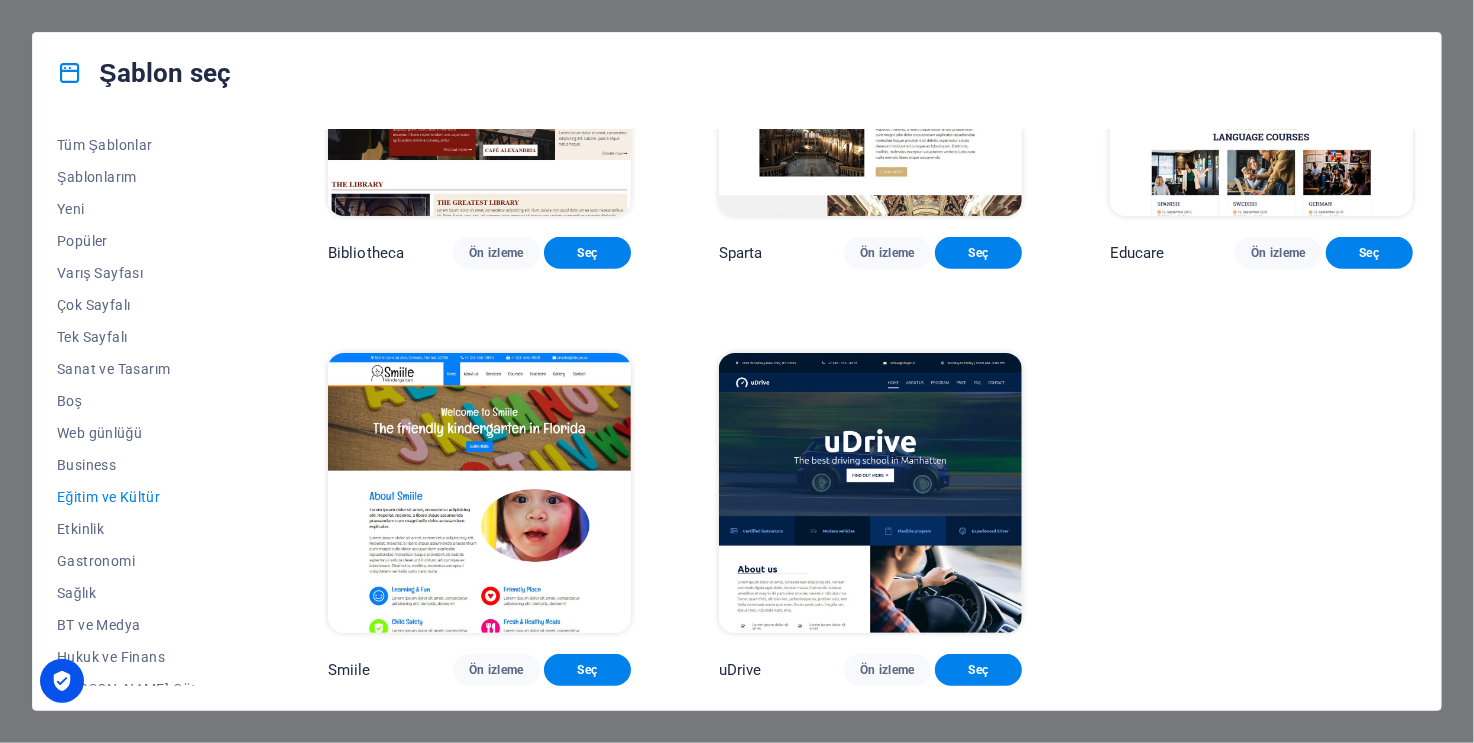 scroll, scrollTop: 646, scrollLeft: 0, axis: vertical 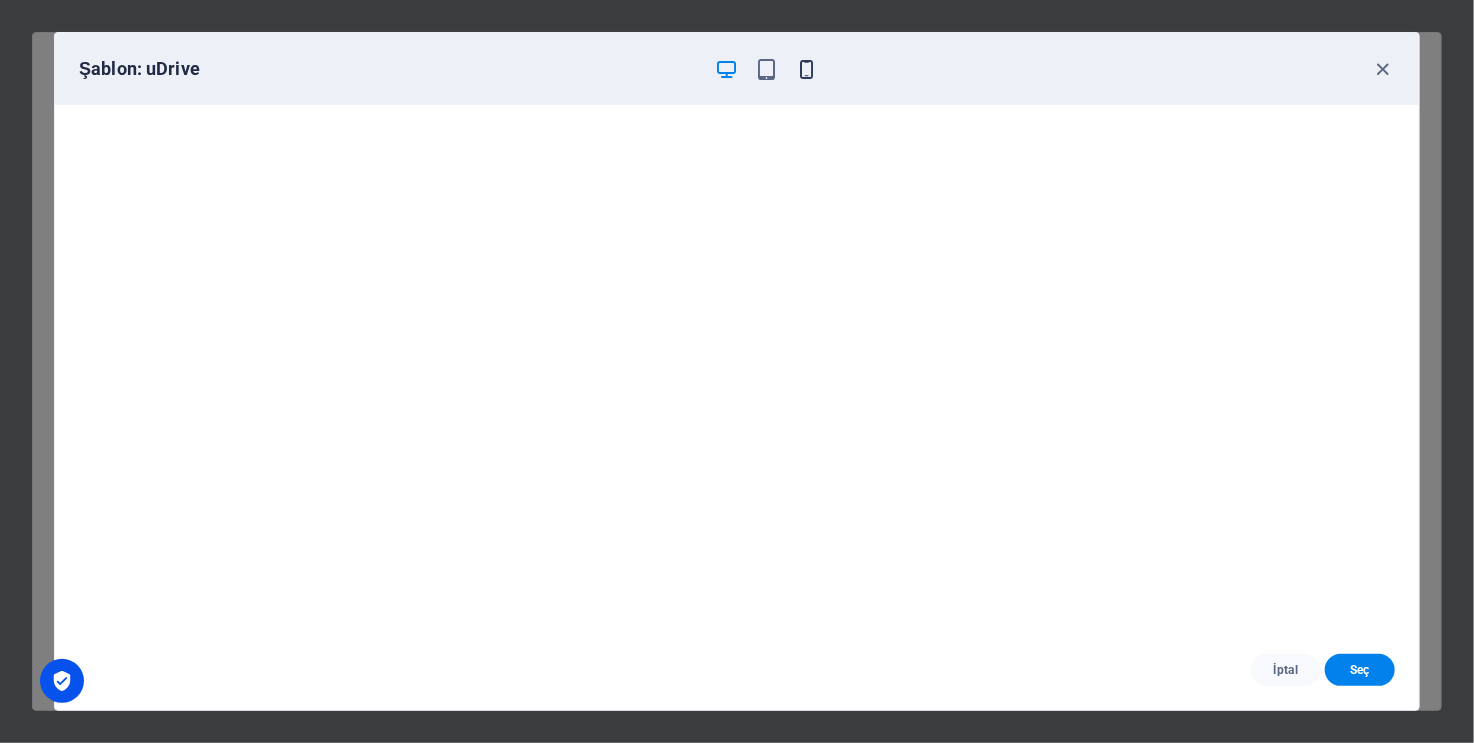 click at bounding box center (807, 69) 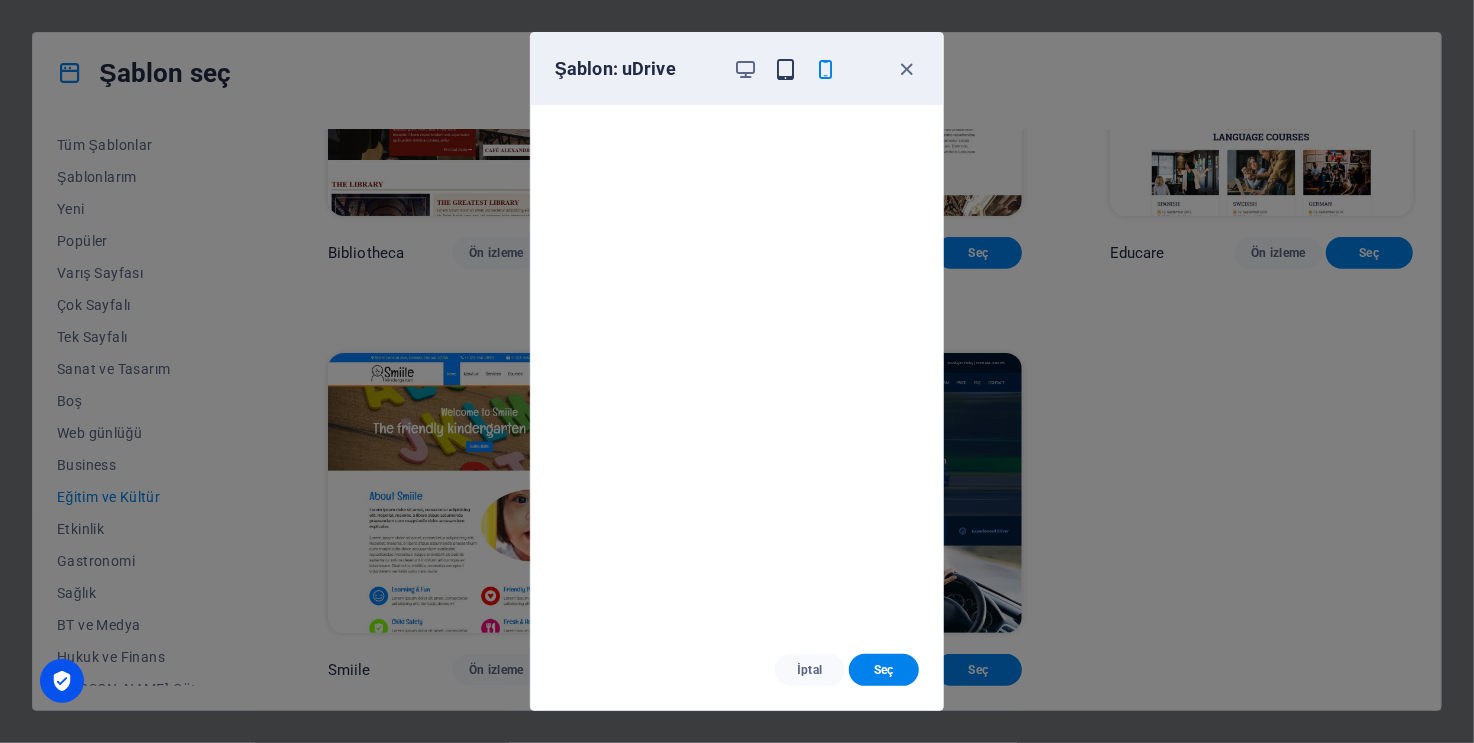 click at bounding box center (786, 69) 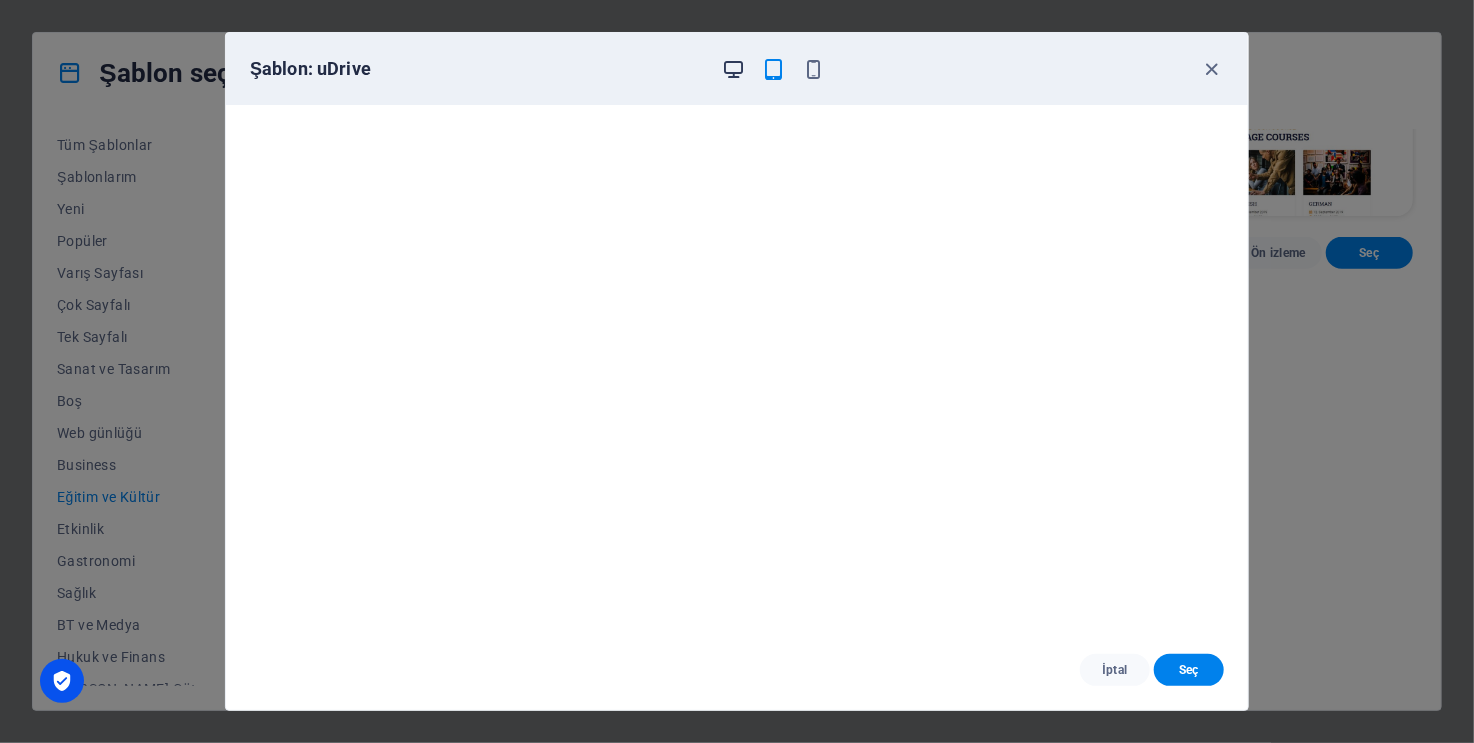click at bounding box center (734, 69) 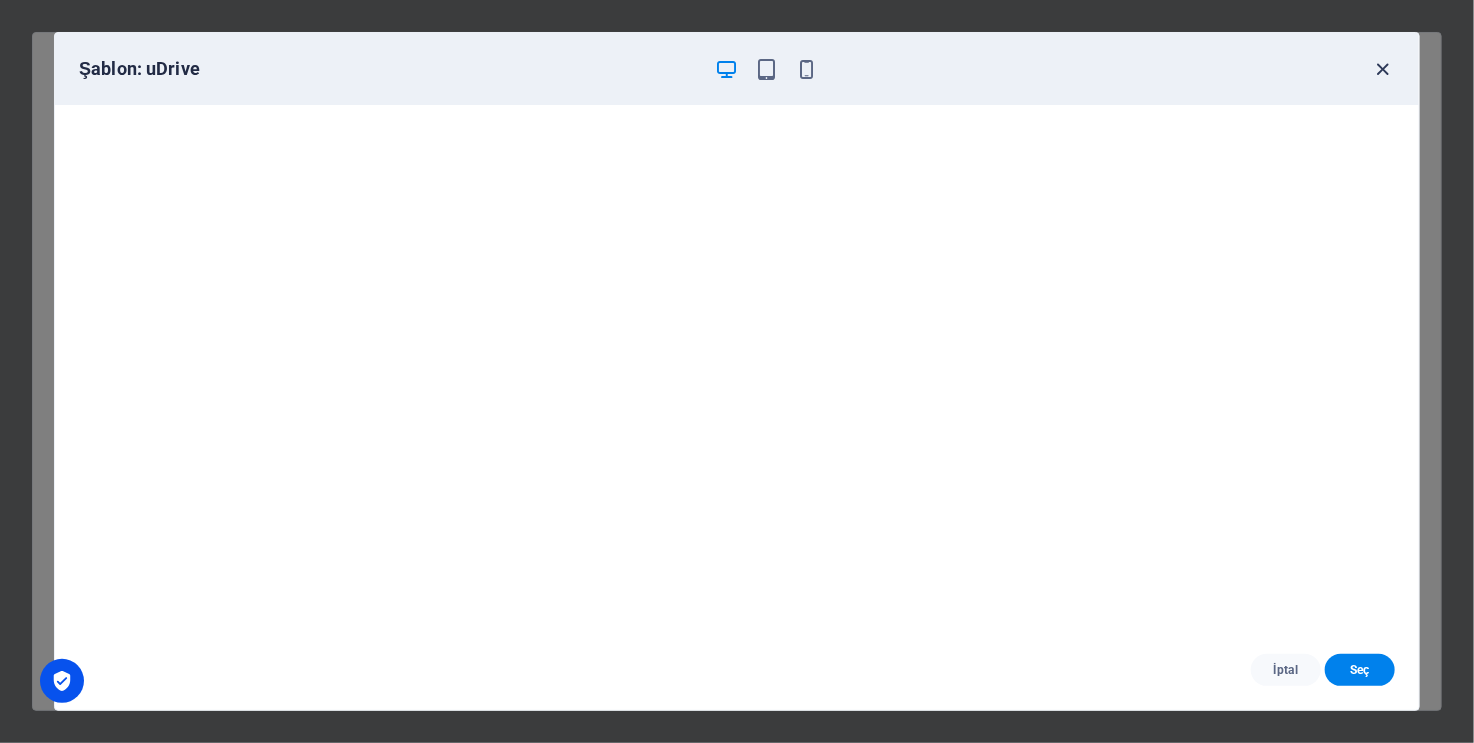click at bounding box center [1383, 69] 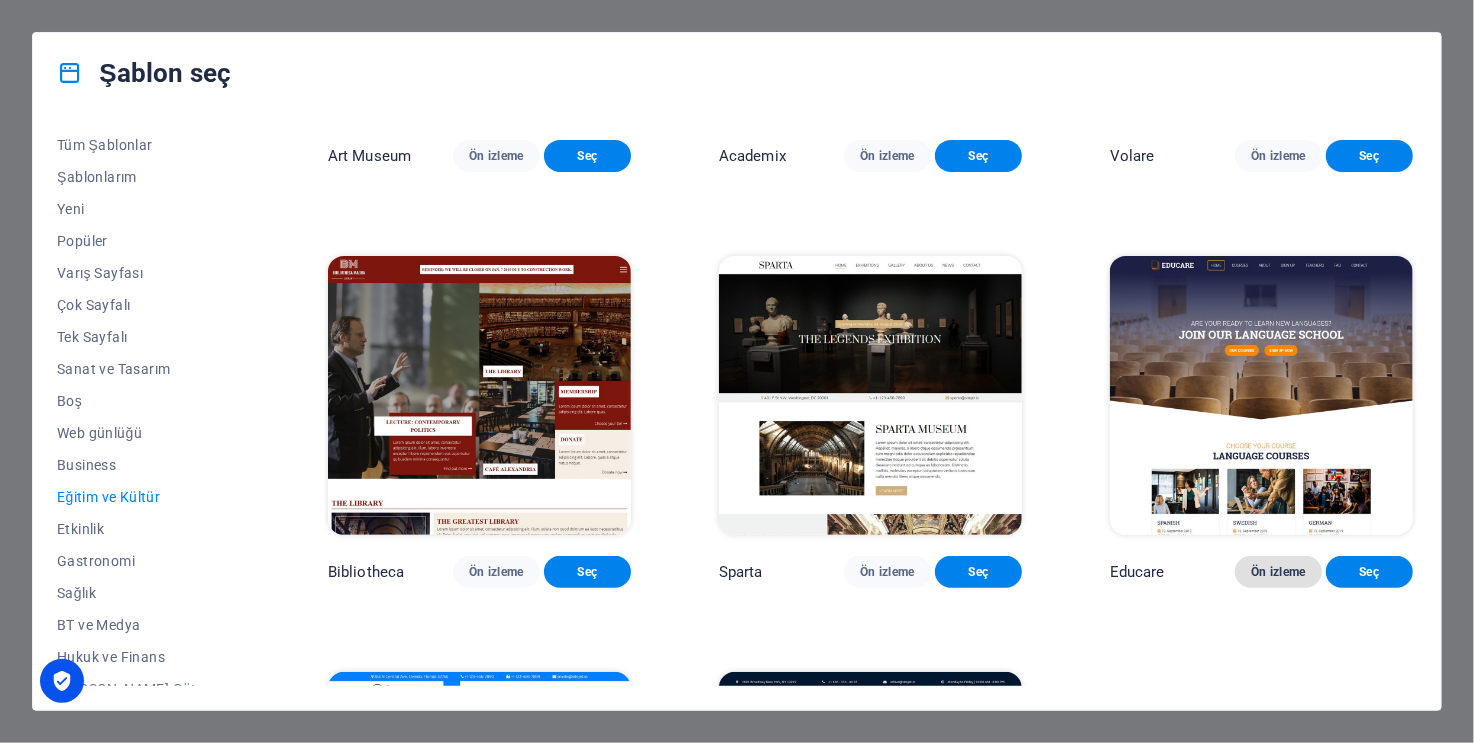 scroll, scrollTop: 291, scrollLeft: 0, axis: vertical 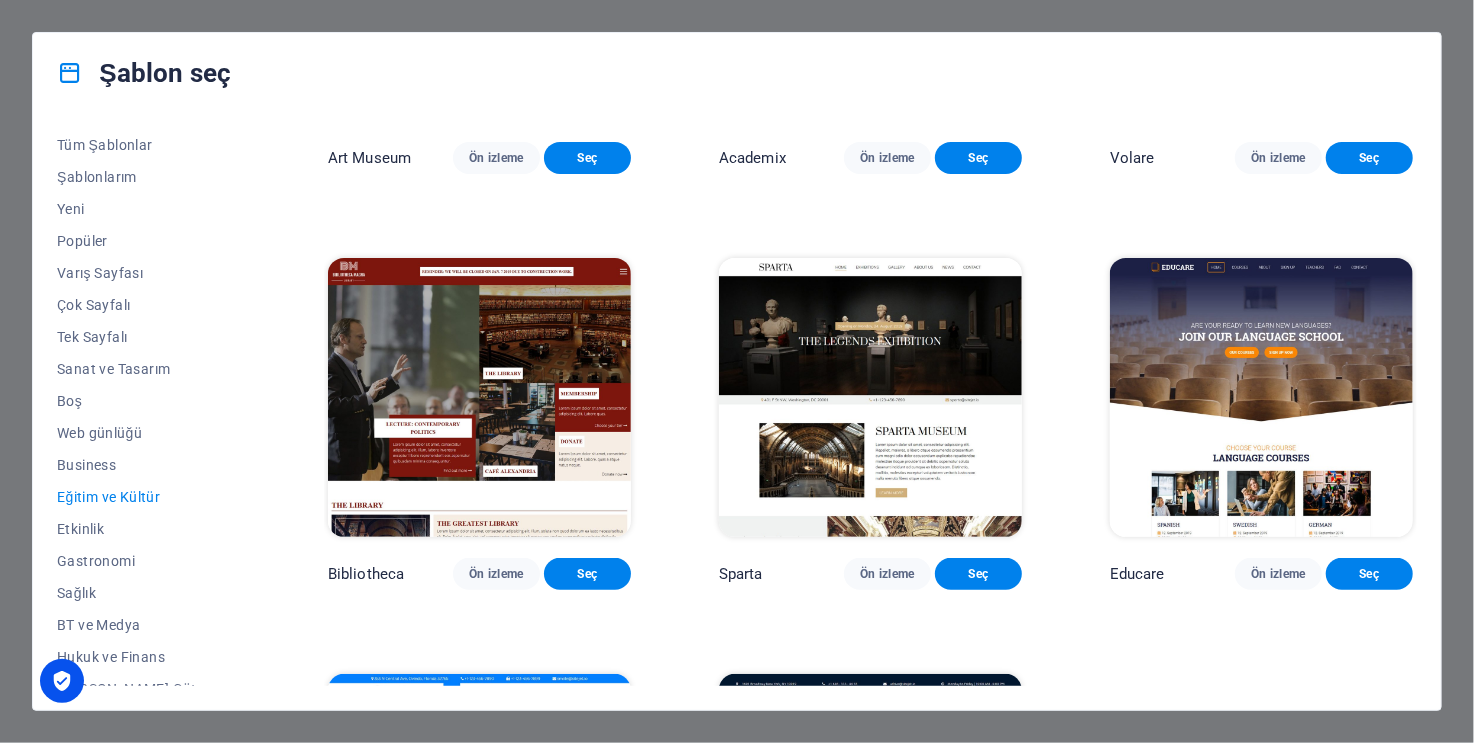 click at bounding box center (1261, 397) 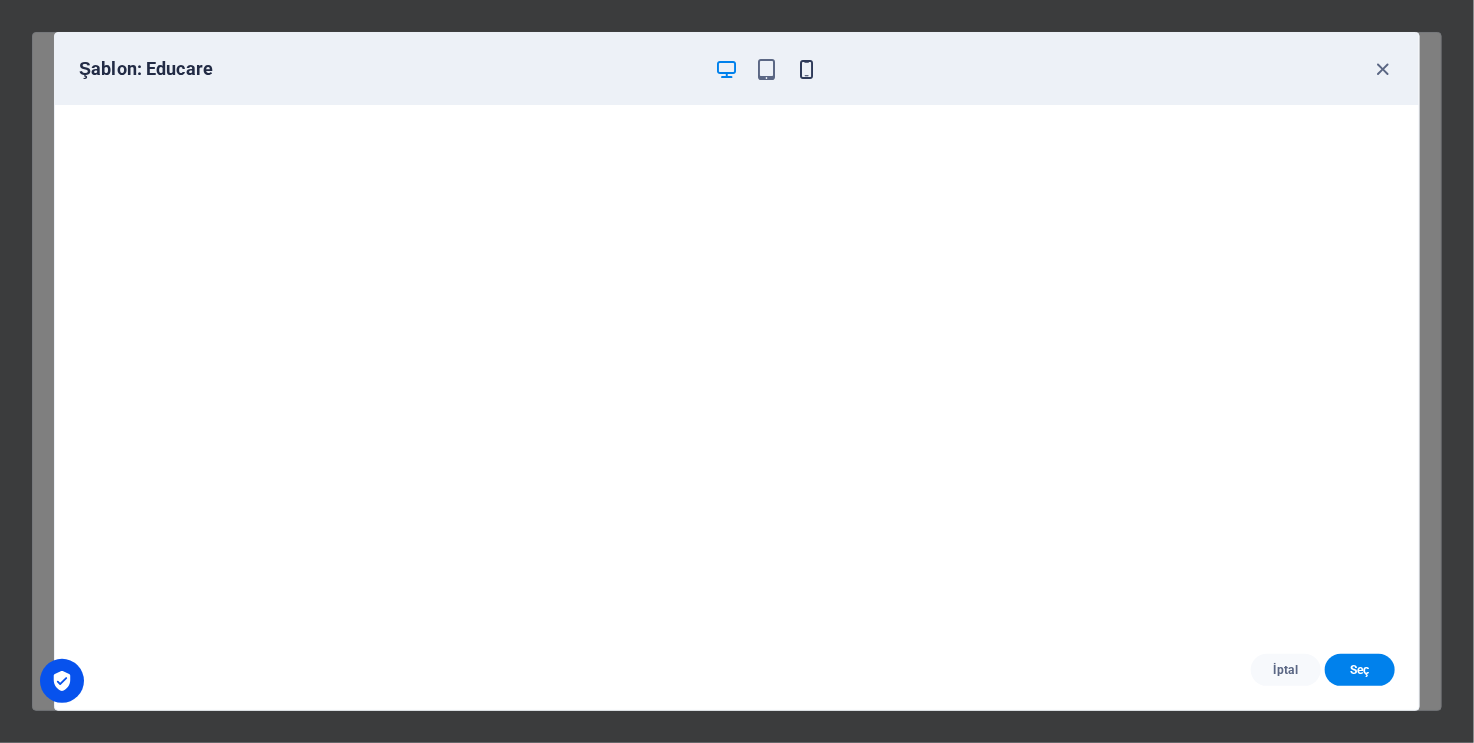 click at bounding box center (807, 69) 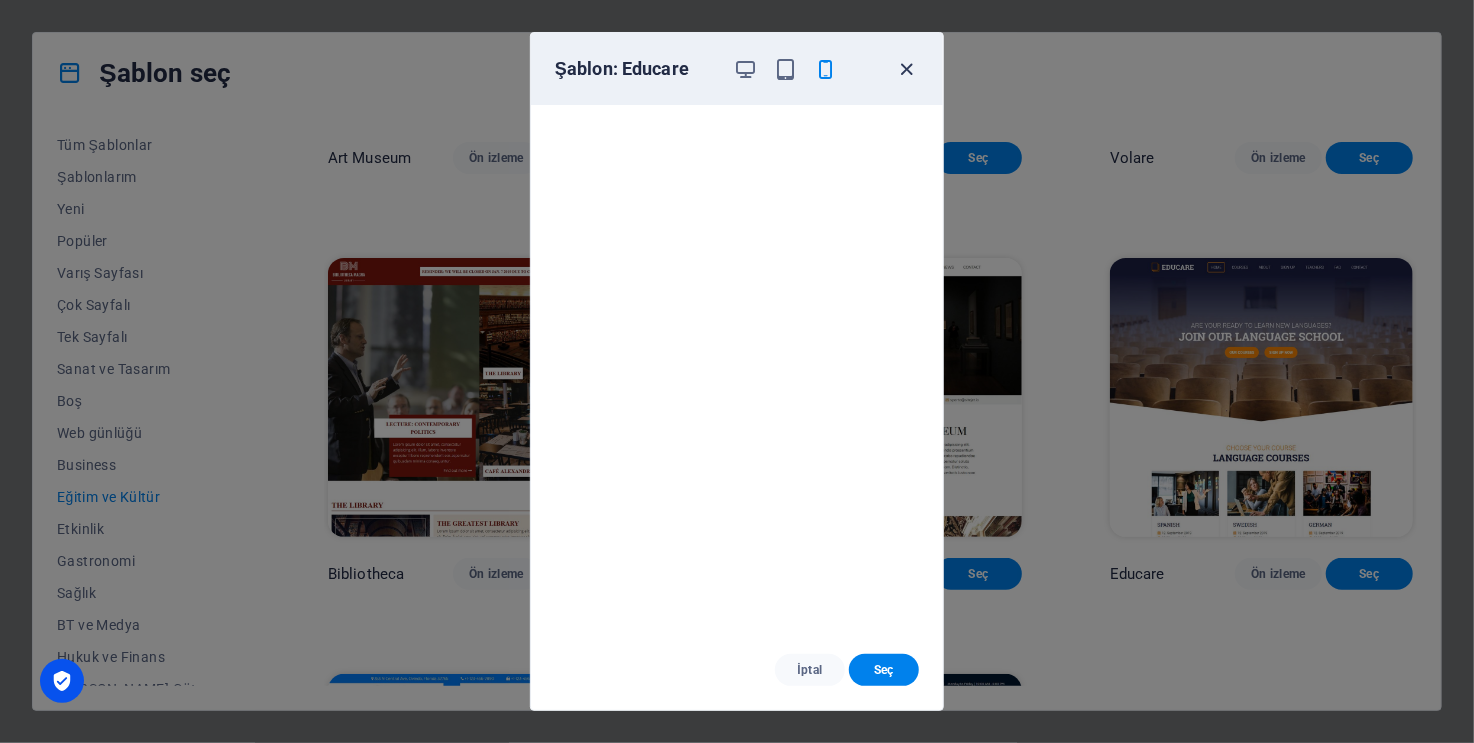 click at bounding box center (907, 69) 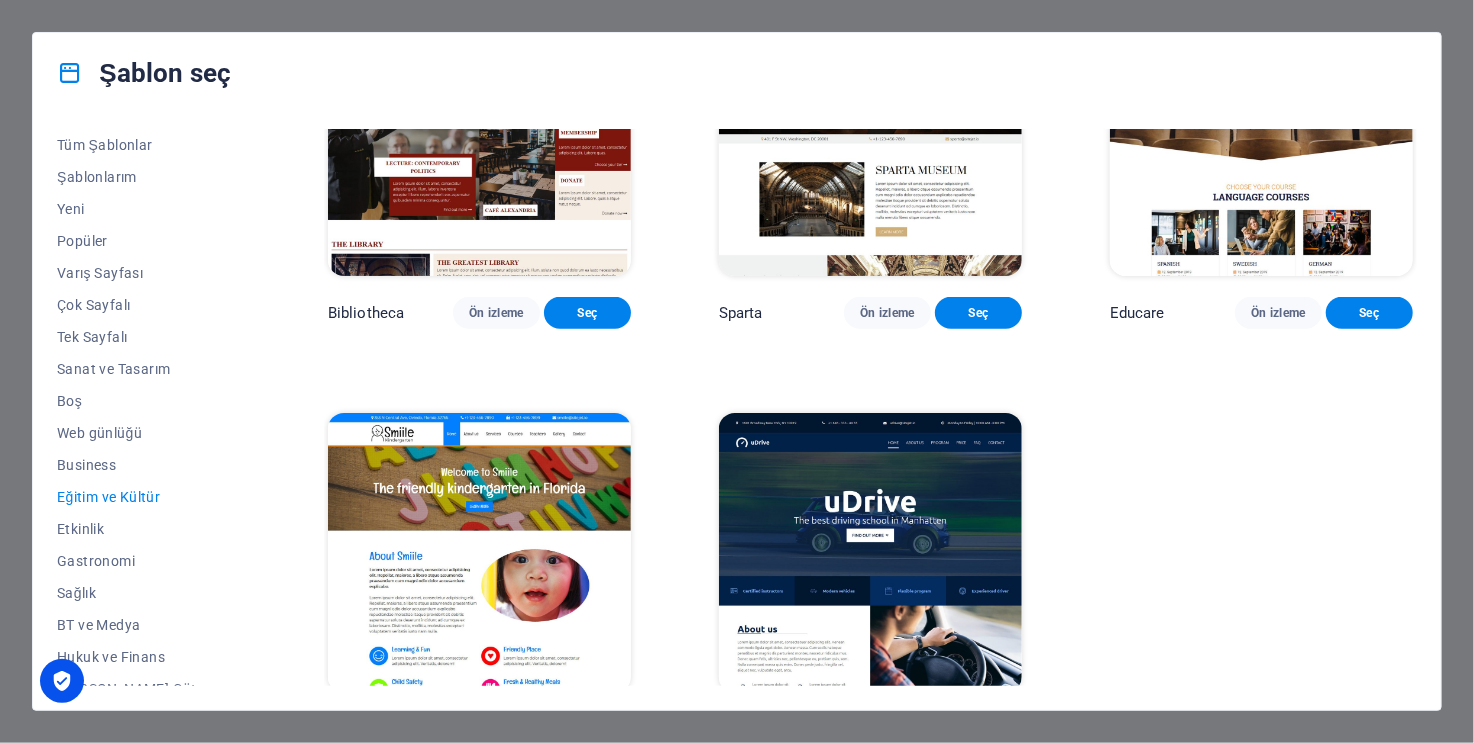 scroll, scrollTop: 646, scrollLeft: 0, axis: vertical 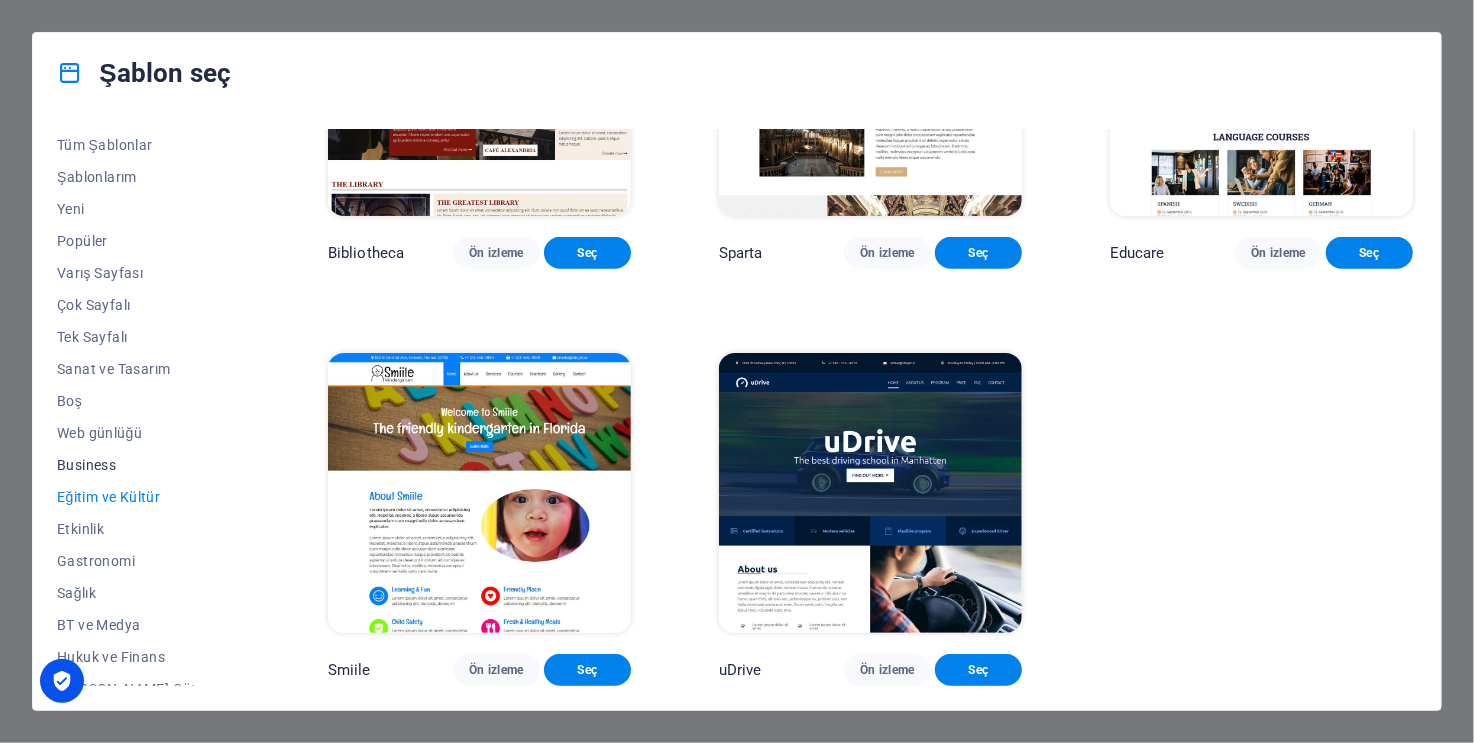 click on "Business" at bounding box center [148, 465] 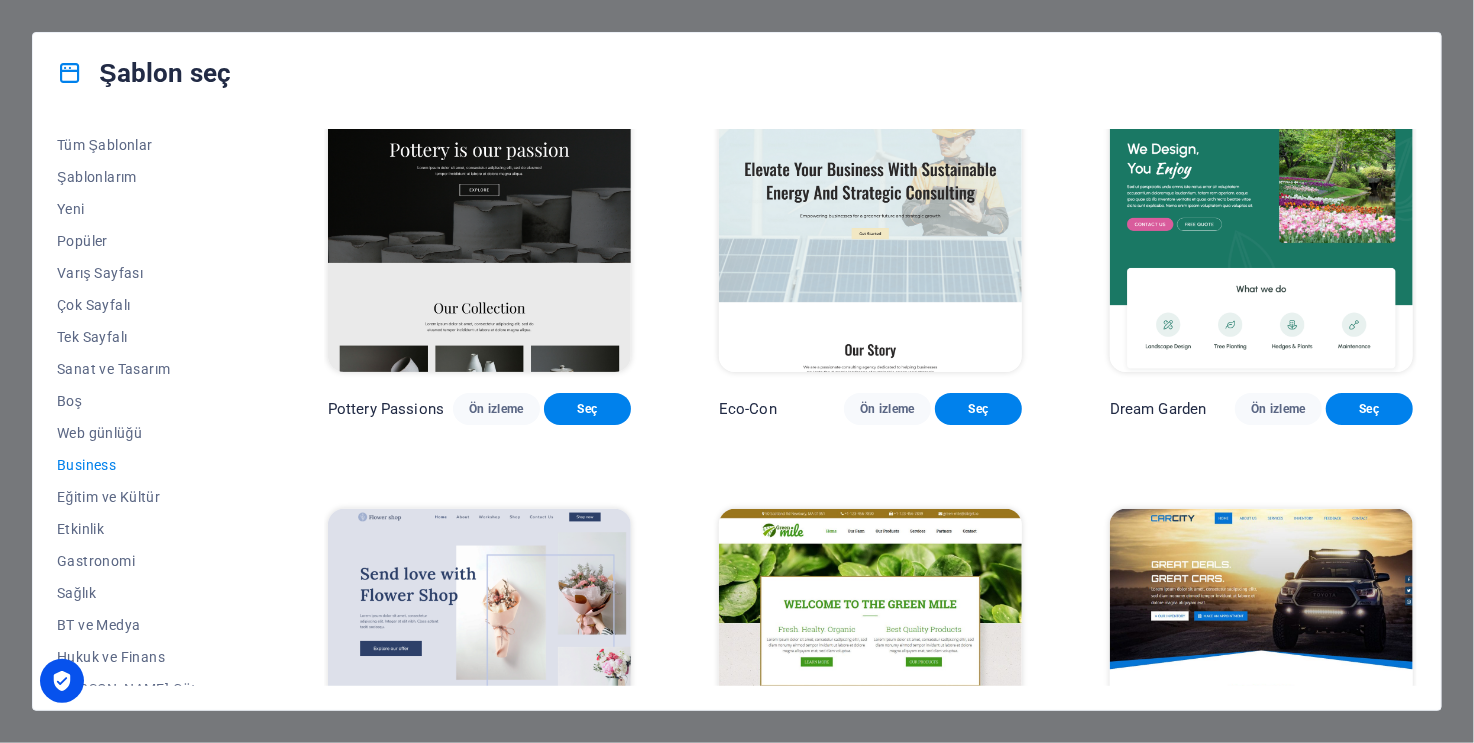 scroll, scrollTop: 0, scrollLeft: 0, axis: both 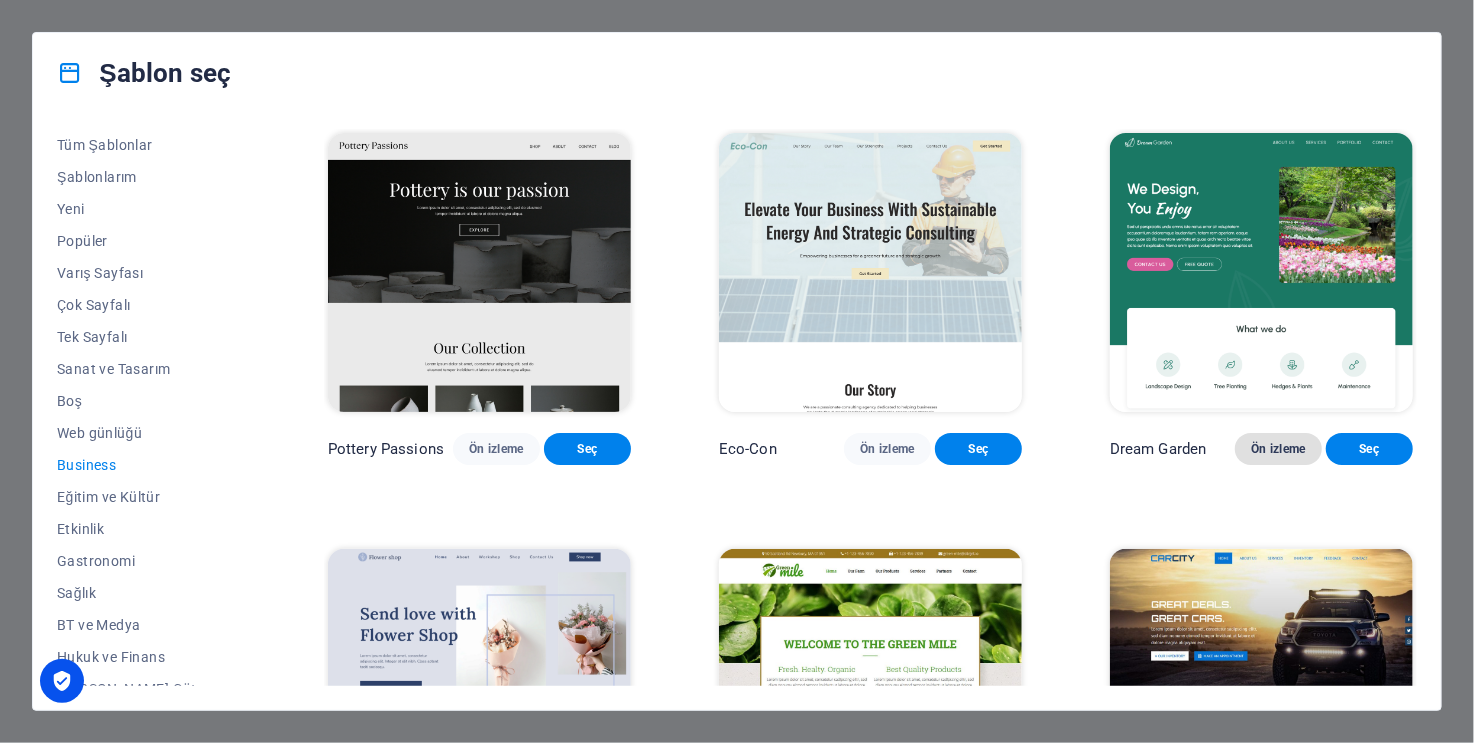 click on "Ön izleme" at bounding box center [1278, 449] 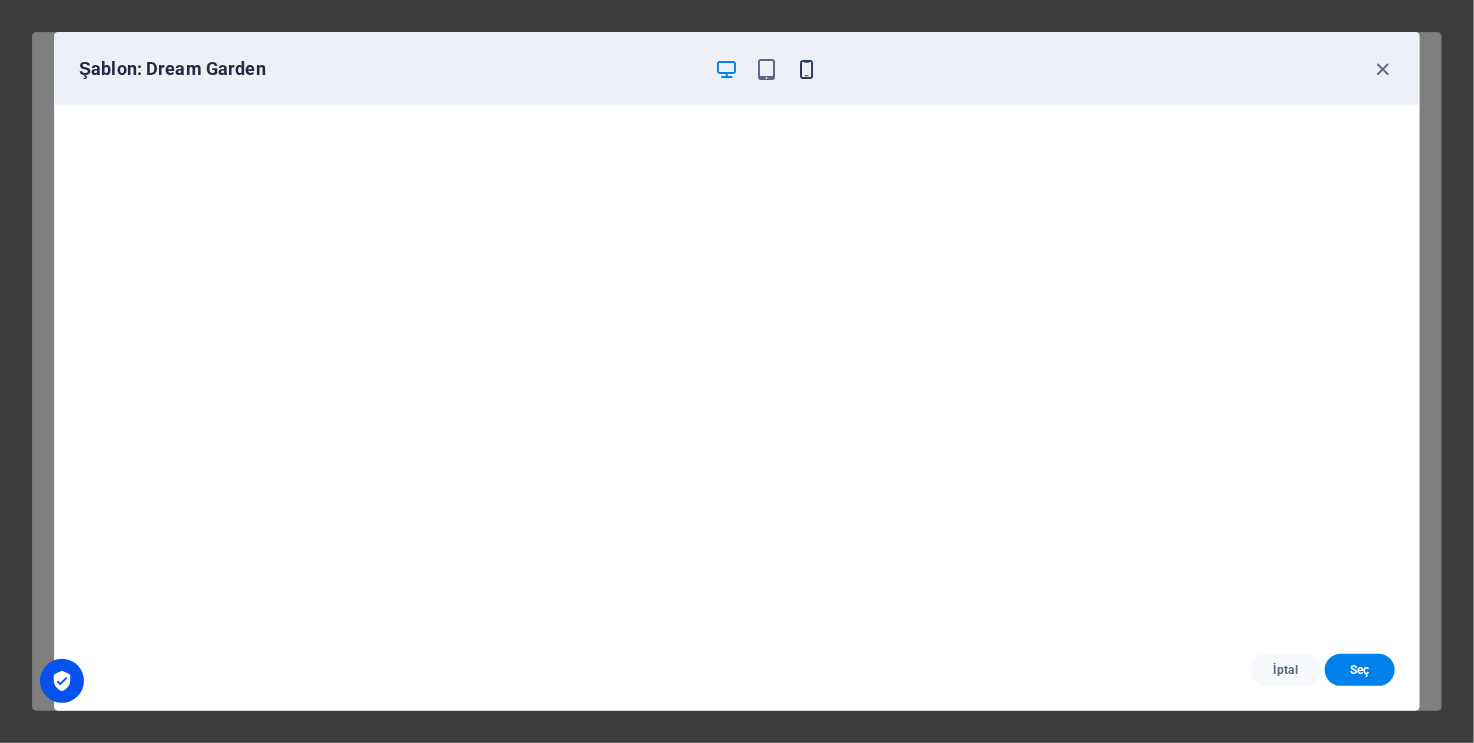 click at bounding box center (807, 69) 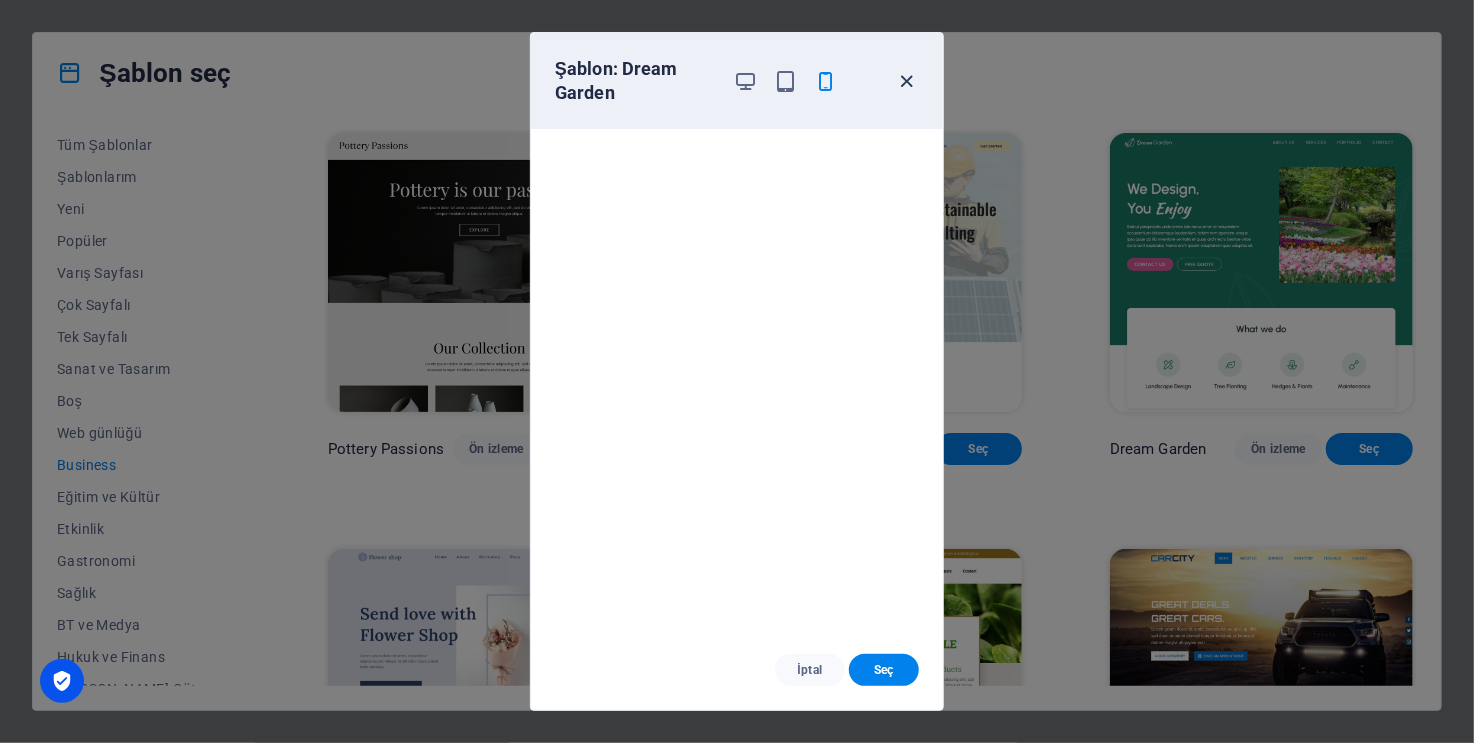 click at bounding box center [907, 81] 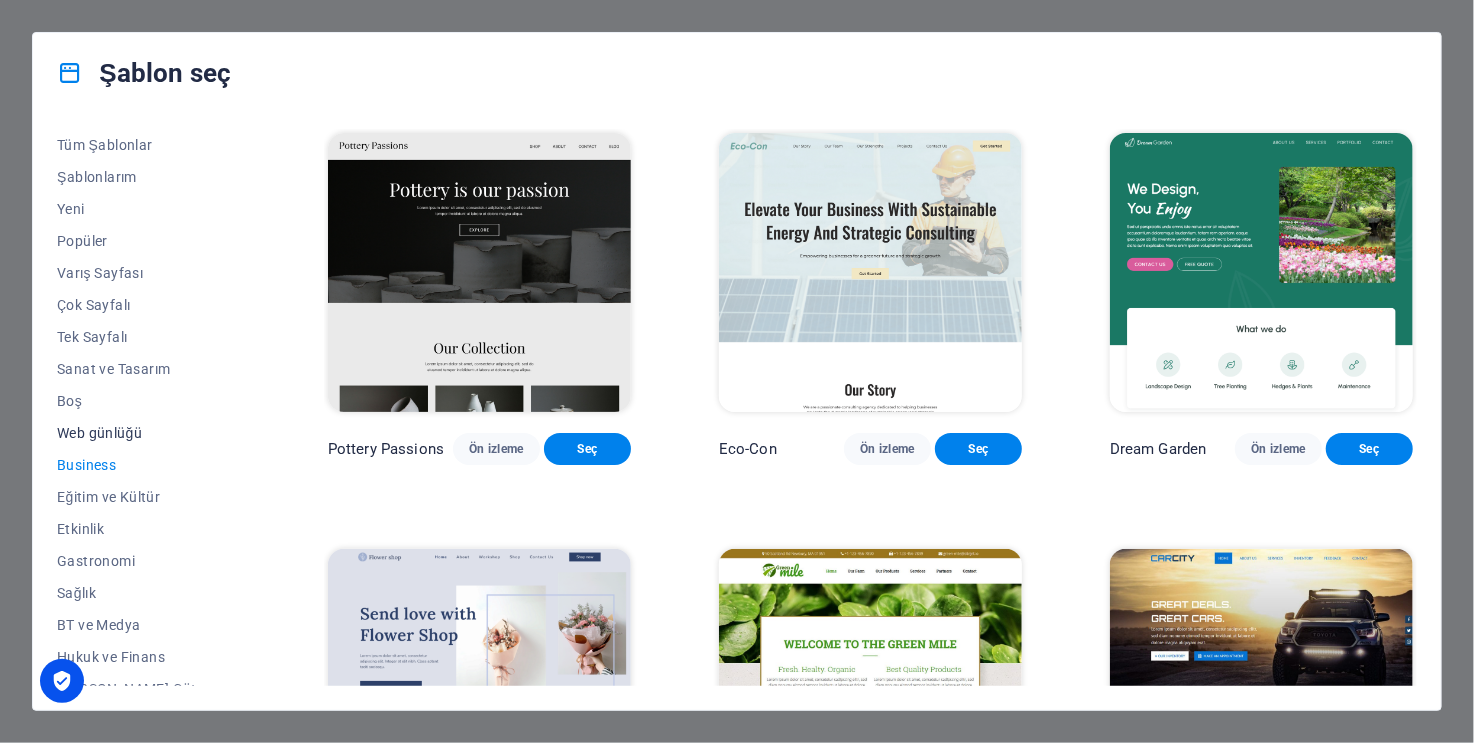 click on "Web günlüğü" at bounding box center [148, 433] 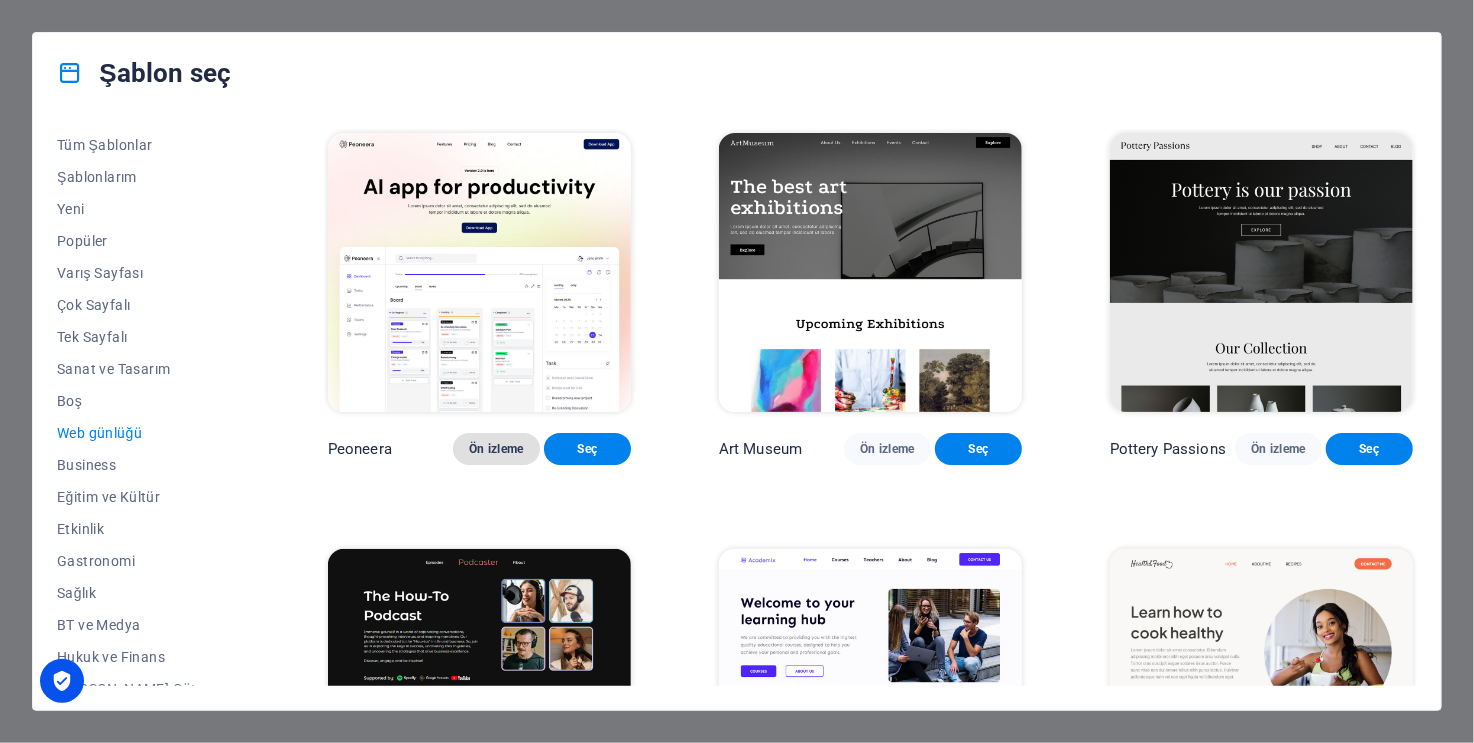 click on "Ön izleme" at bounding box center [496, 449] 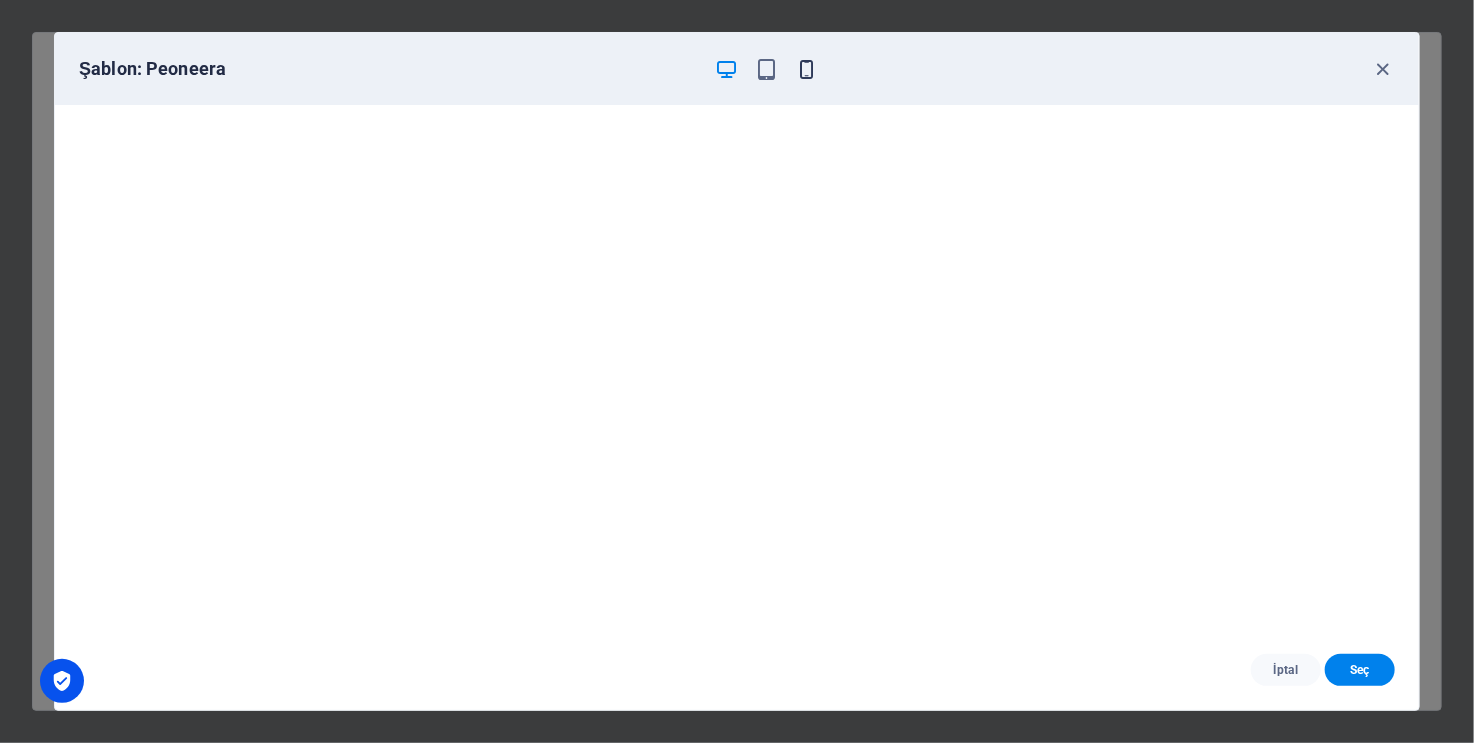 click at bounding box center (807, 69) 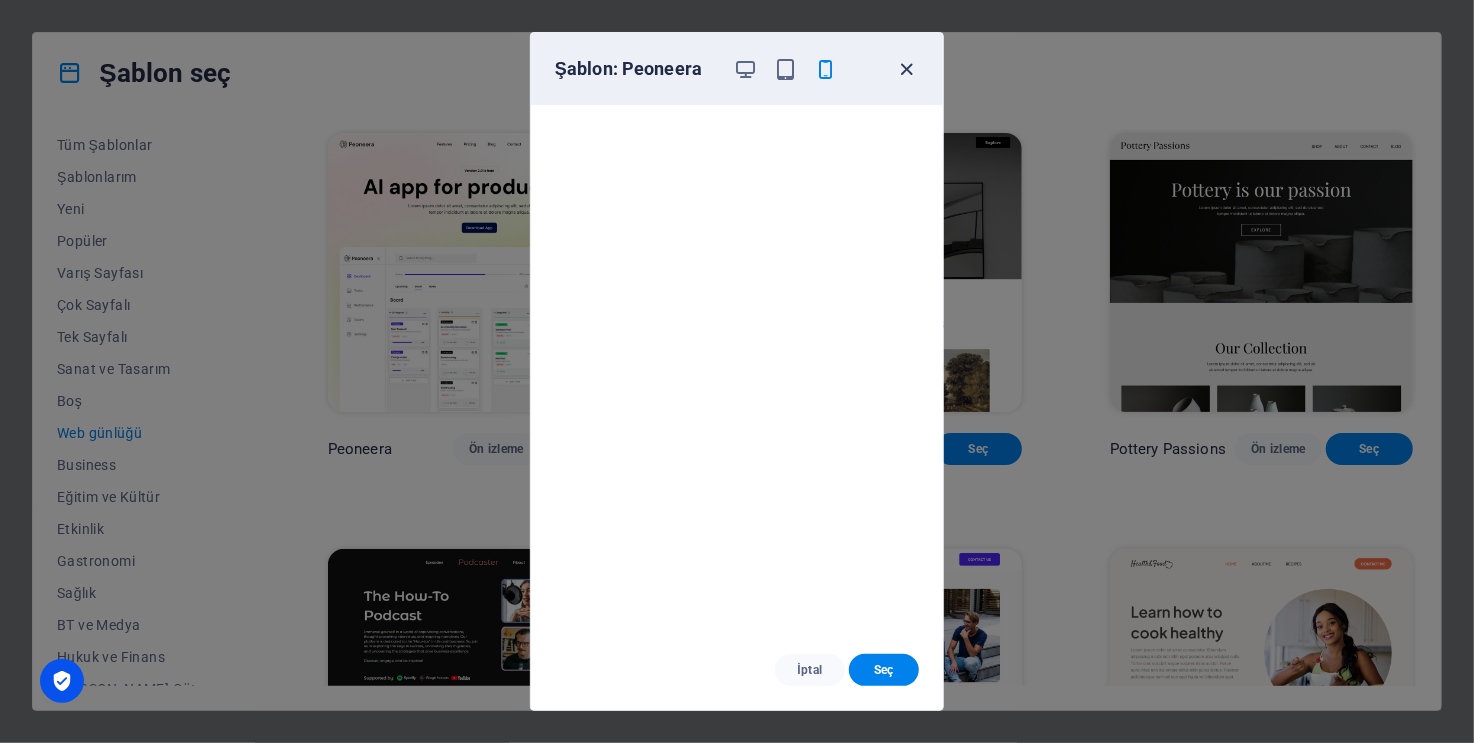 click at bounding box center (907, 69) 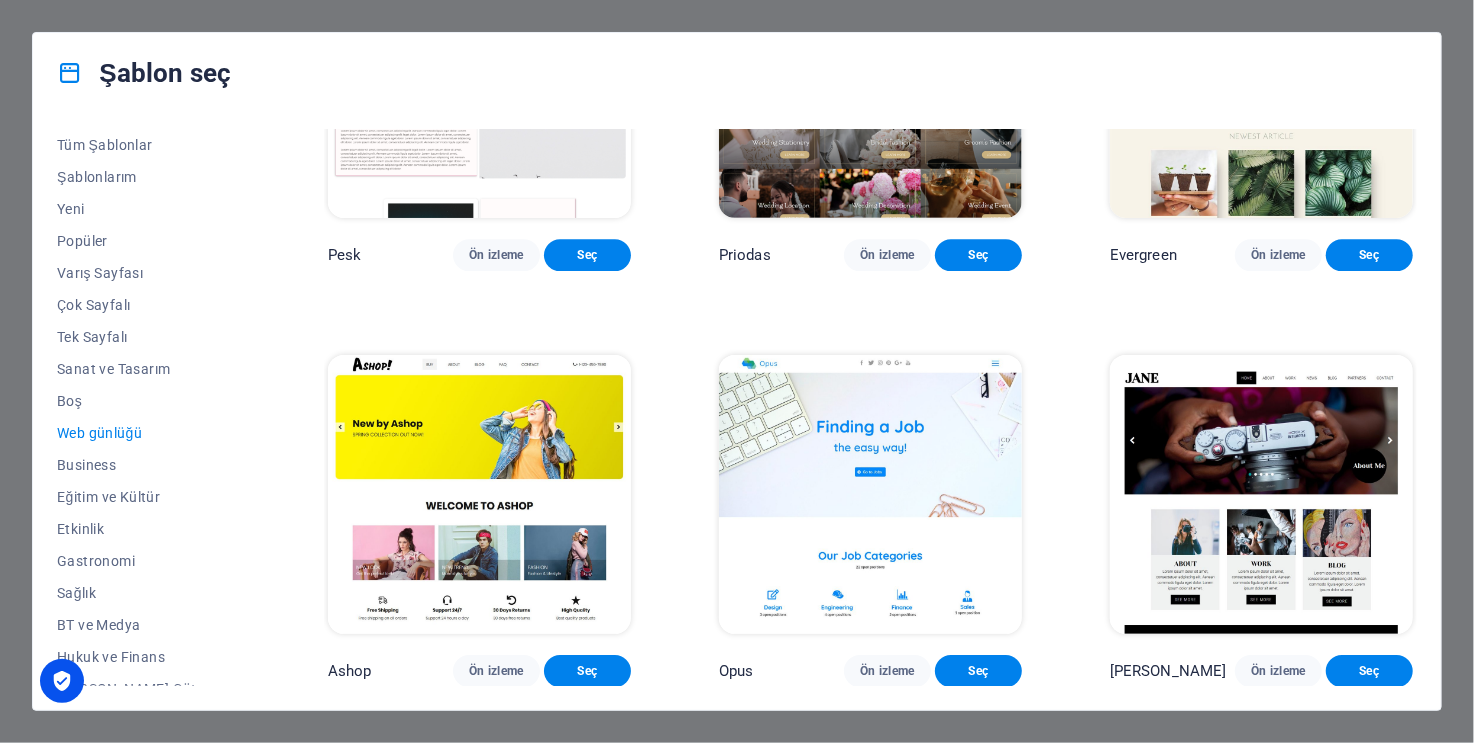 scroll, scrollTop: 2785, scrollLeft: 0, axis: vertical 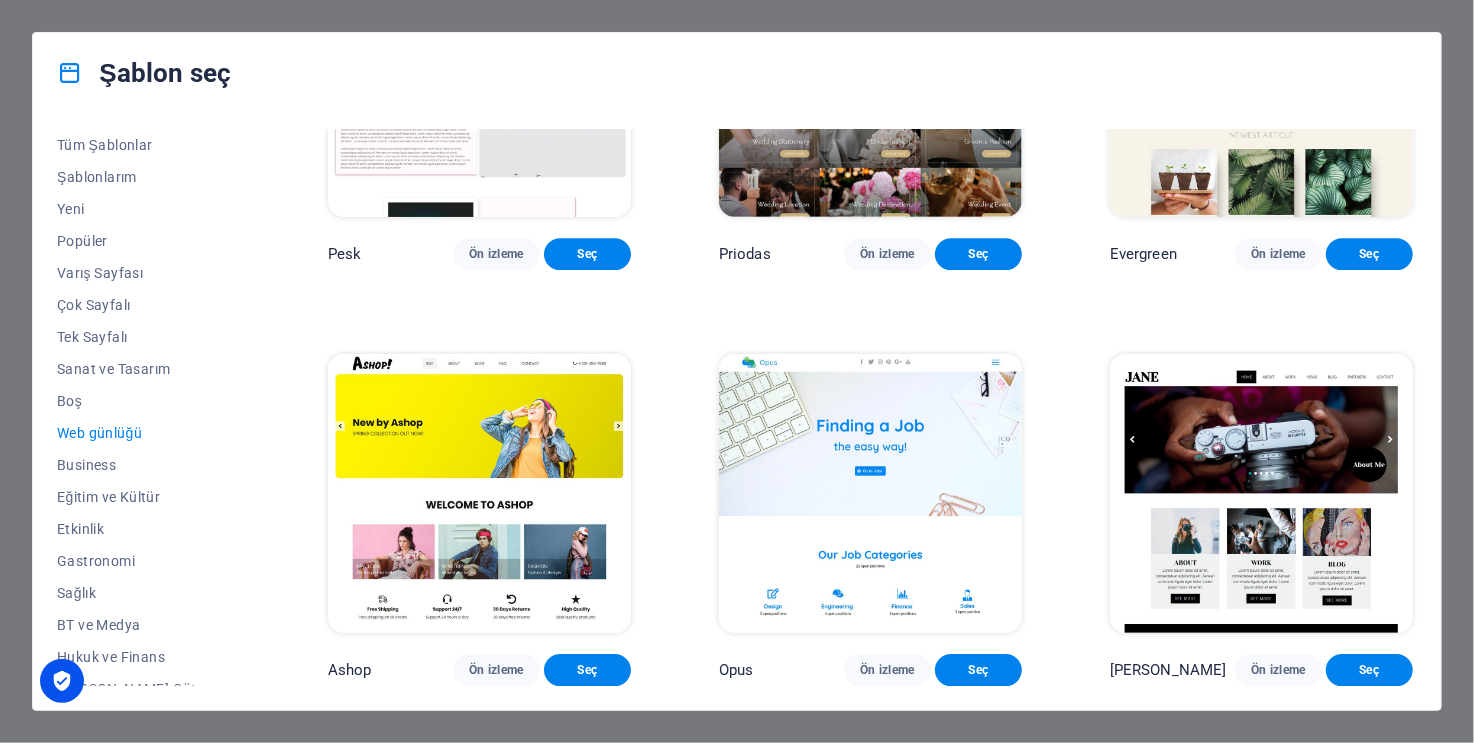 click at bounding box center [1261, 493] 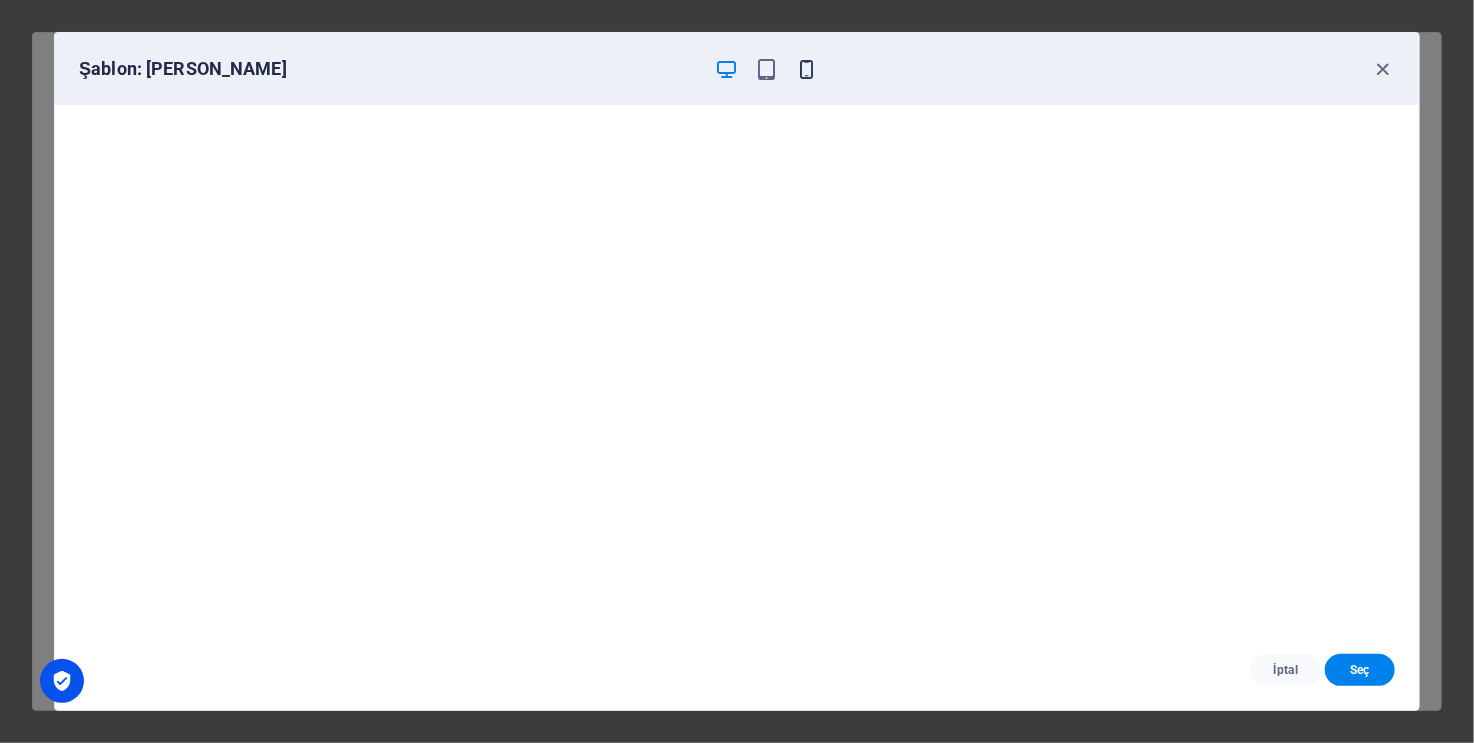 click at bounding box center (807, 69) 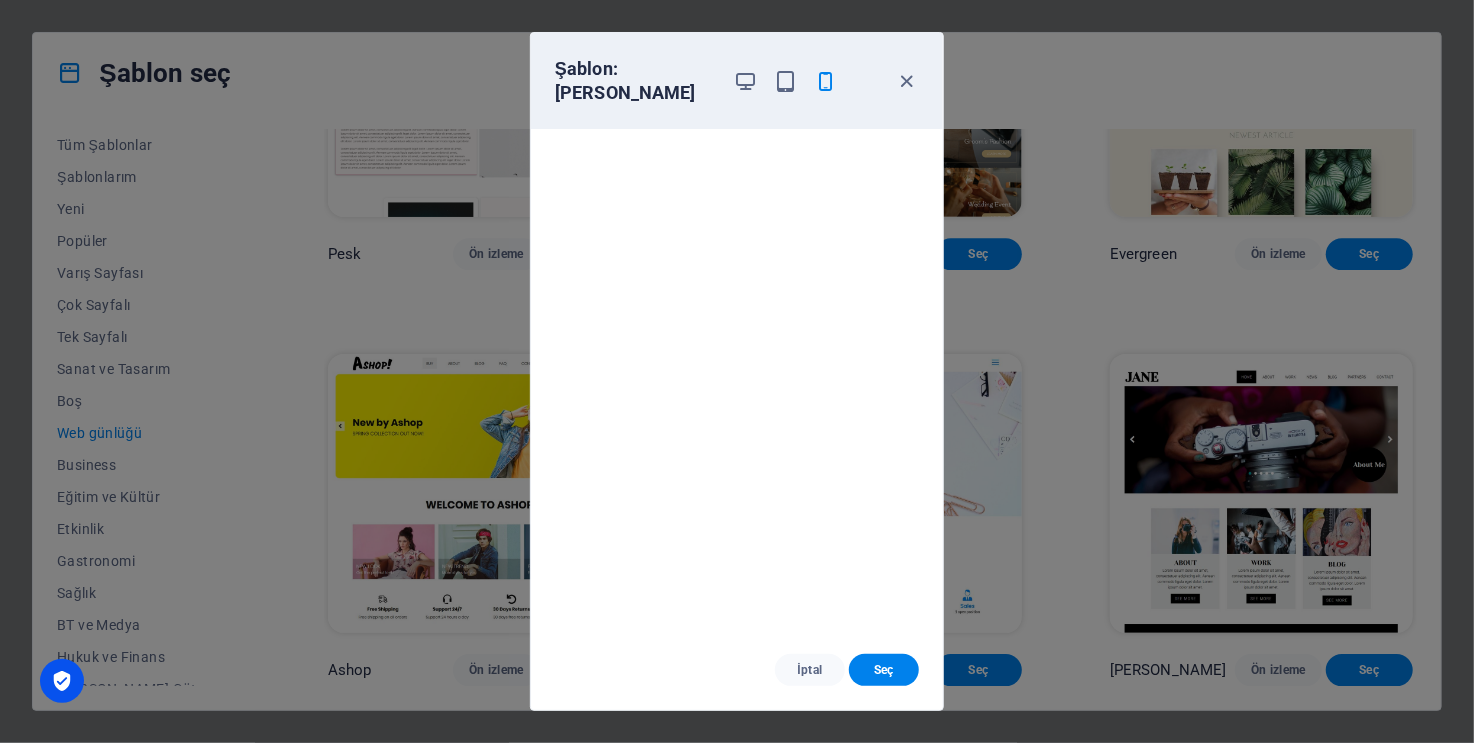 scroll, scrollTop: 5, scrollLeft: 0, axis: vertical 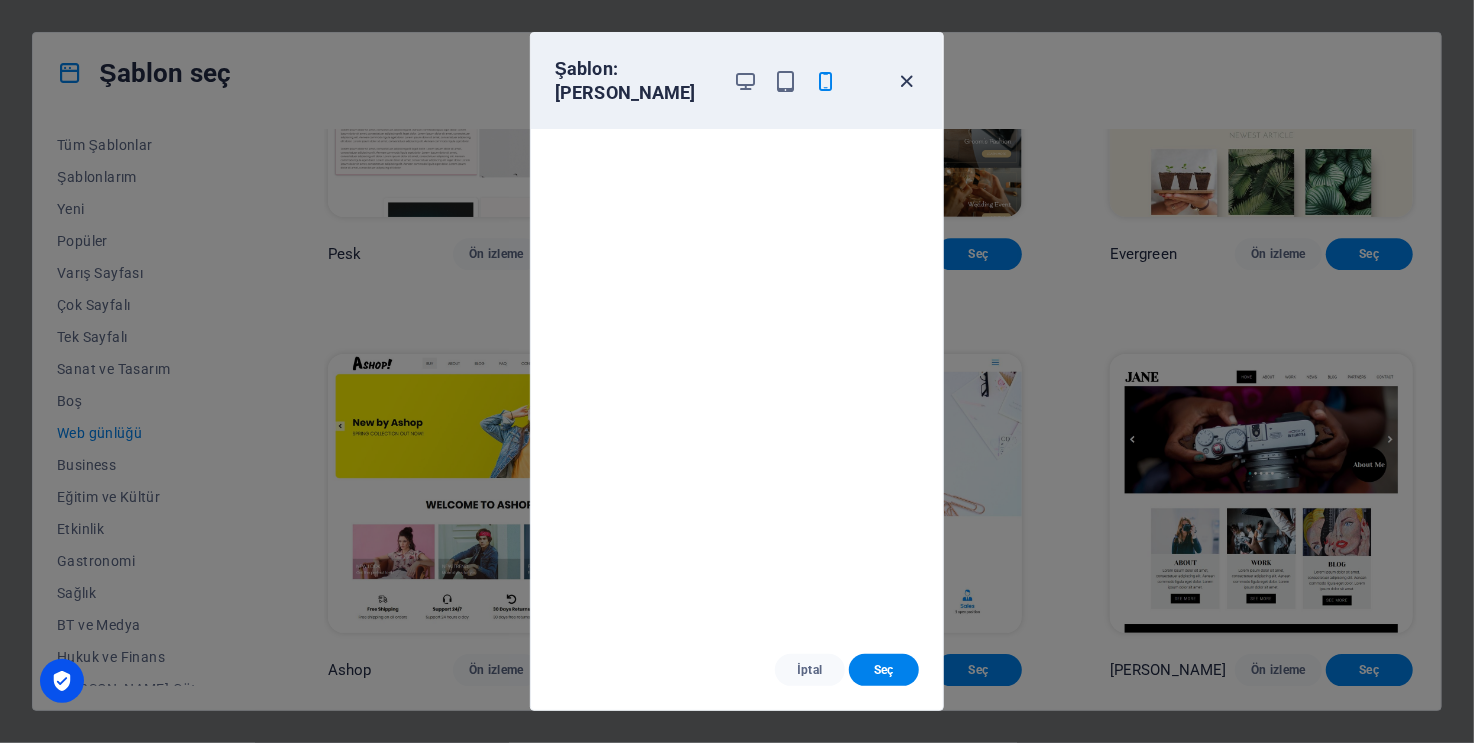 click at bounding box center (907, 81) 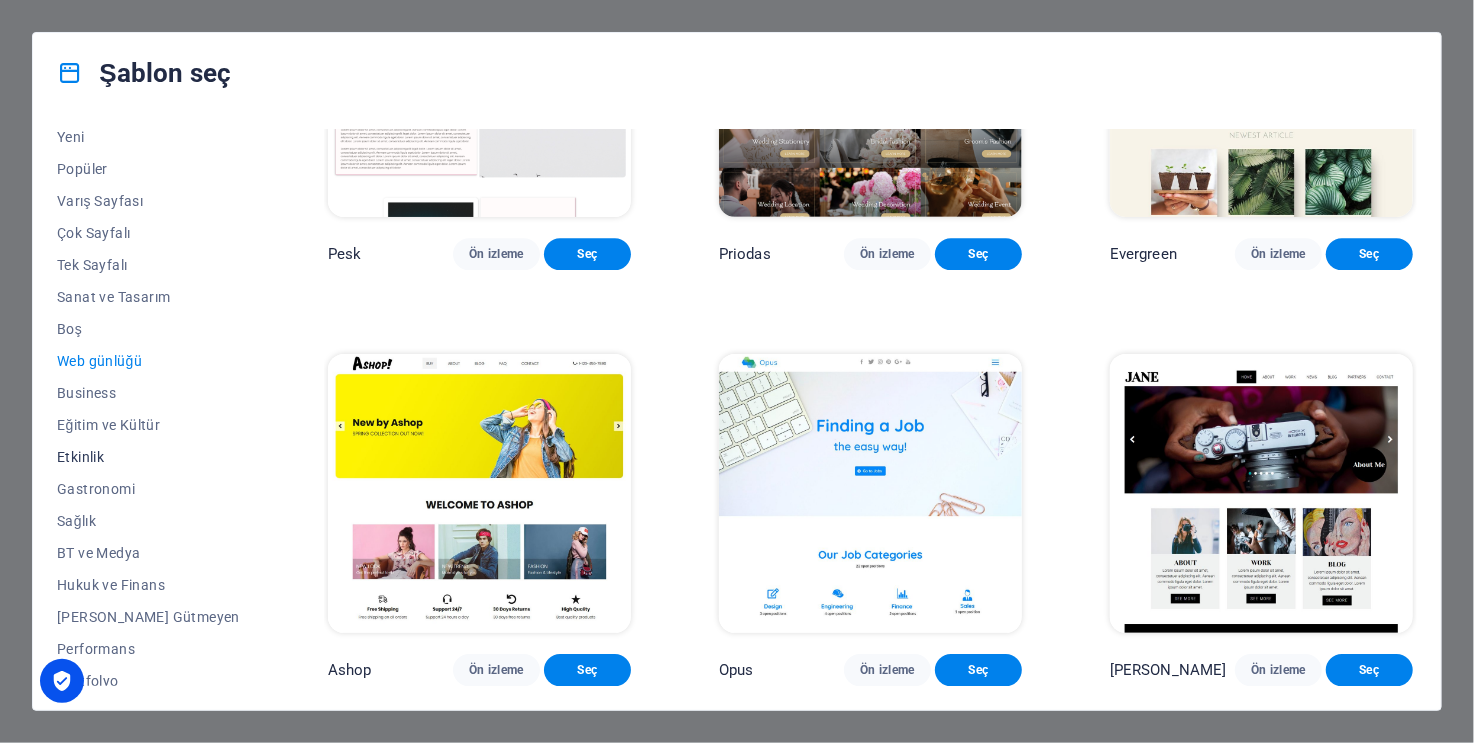 scroll, scrollTop: 74, scrollLeft: 0, axis: vertical 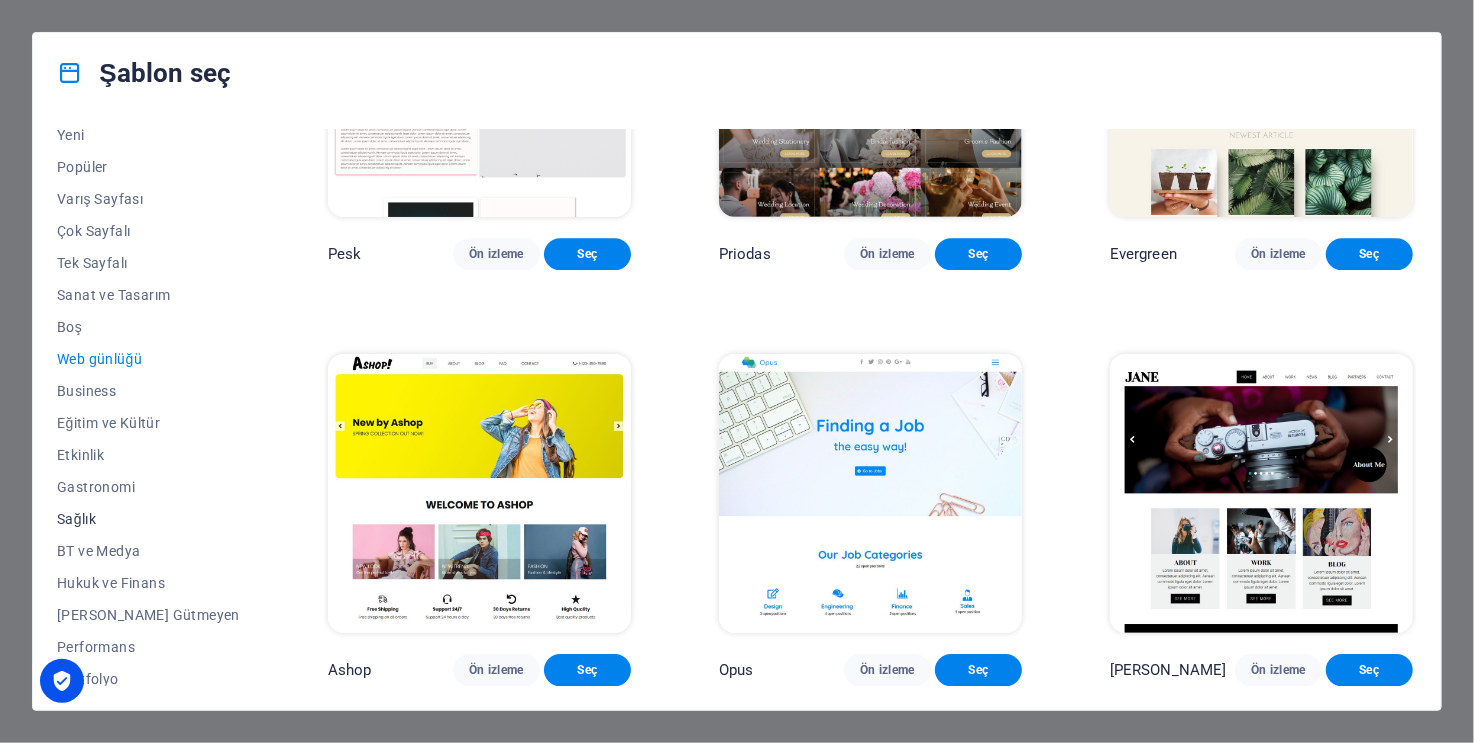 click on "Sağlık" at bounding box center [148, 519] 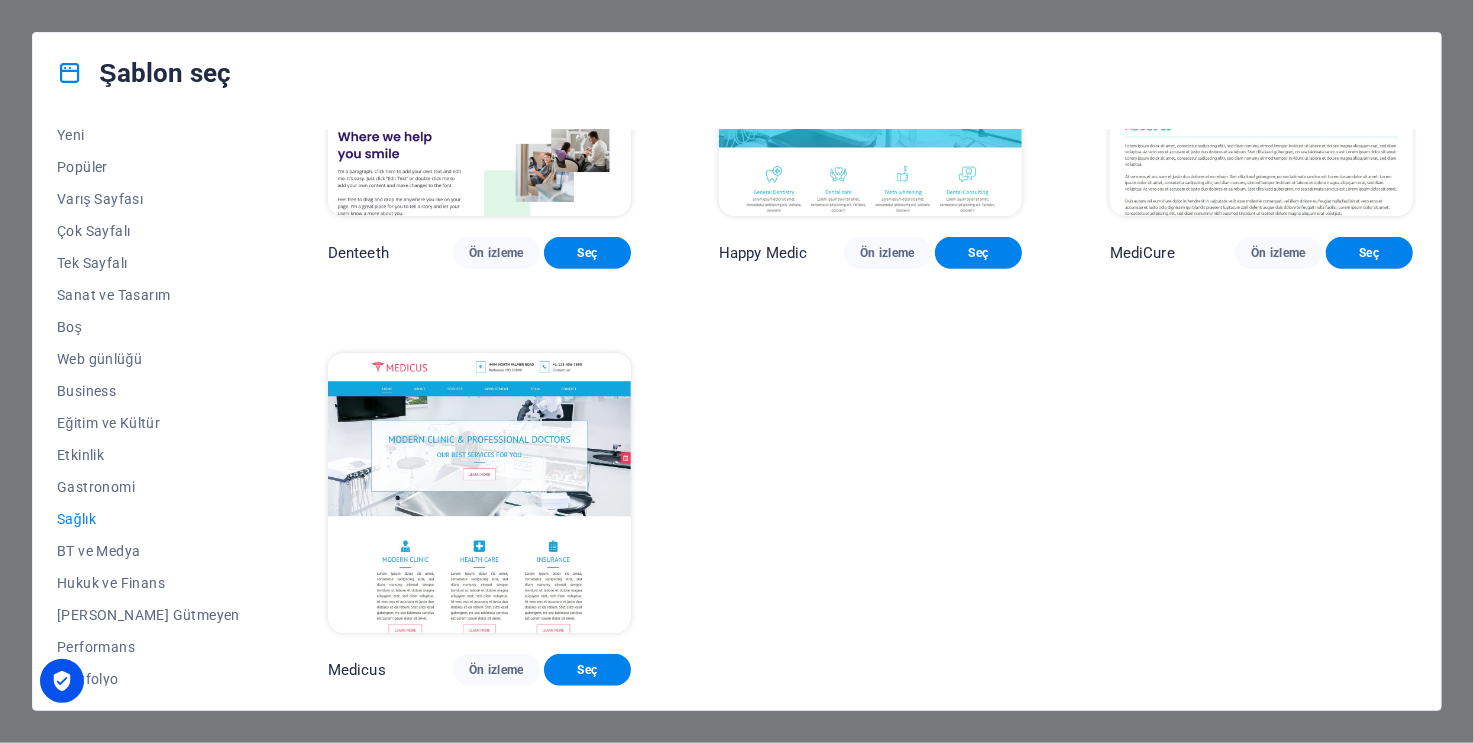 scroll, scrollTop: 0, scrollLeft: 0, axis: both 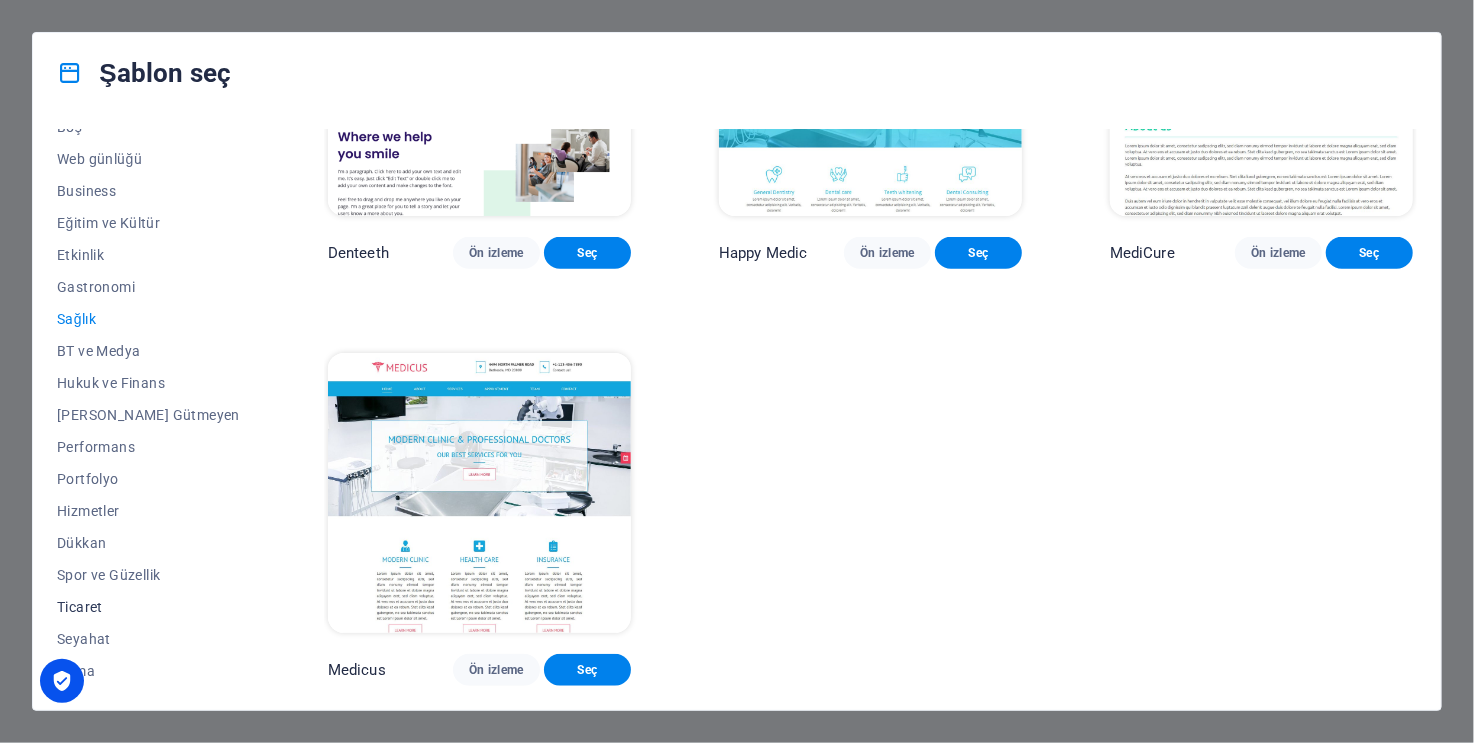 click on "Ticaret" at bounding box center (148, 607) 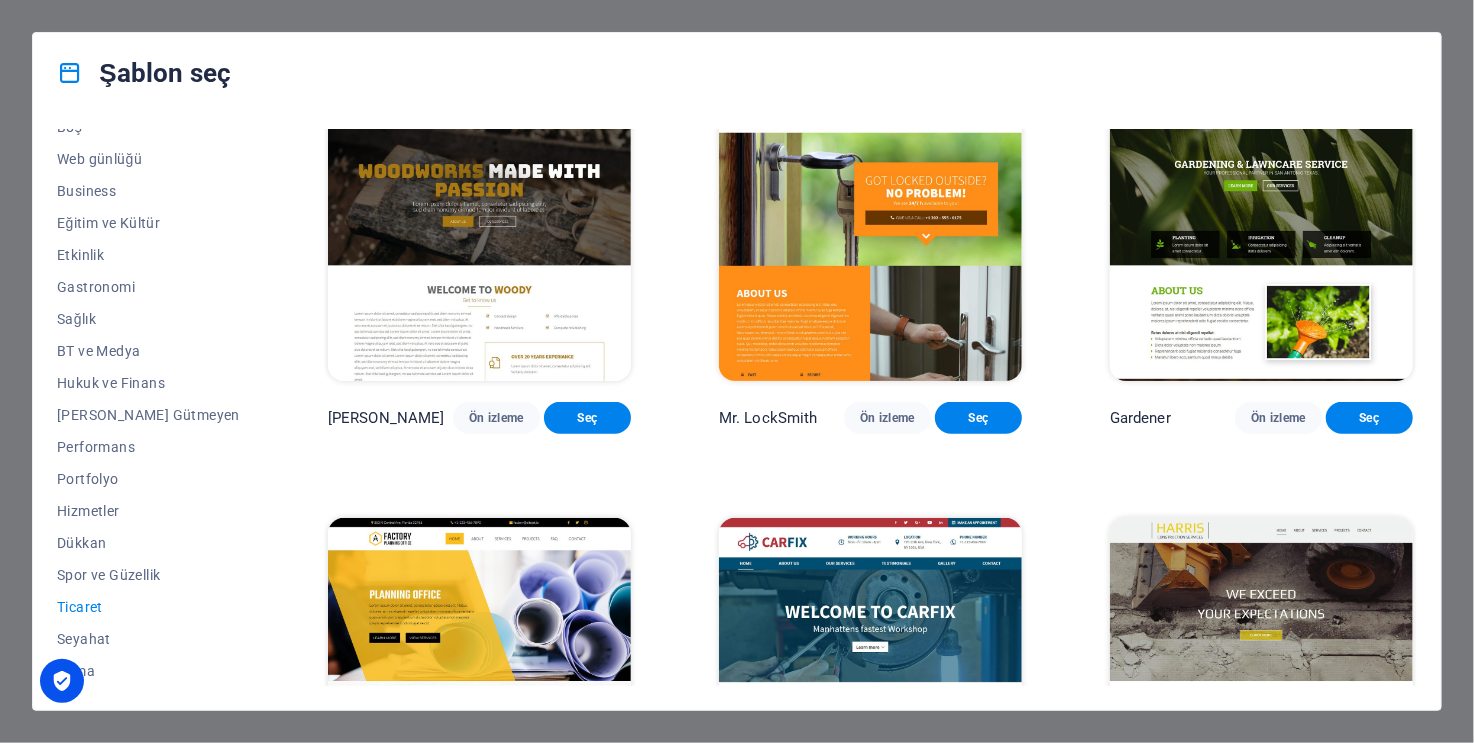 scroll, scrollTop: 455, scrollLeft: 0, axis: vertical 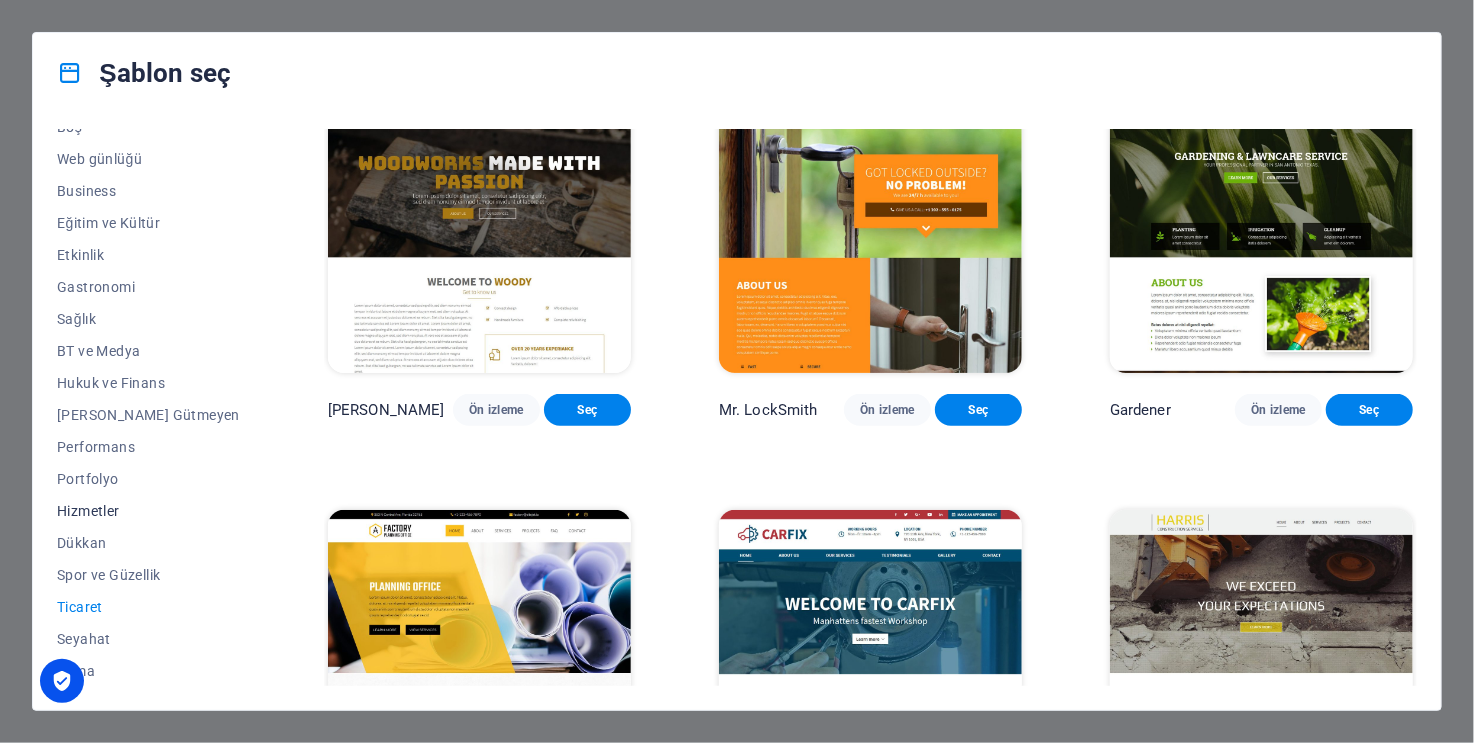 click on "Hizmetler" at bounding box center (148, 511) 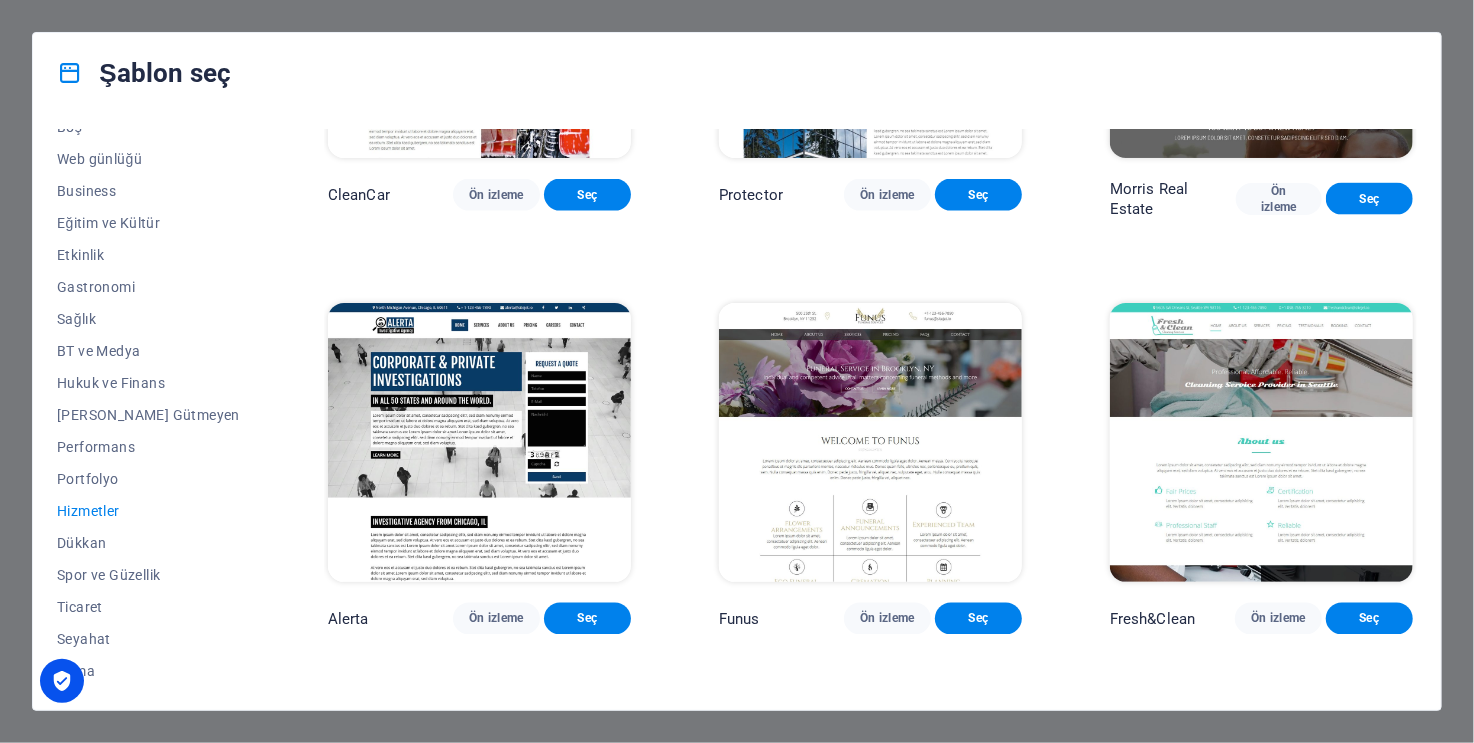 scroll, scrollTop: 1512, scrollLeft: 0, axis: vertical 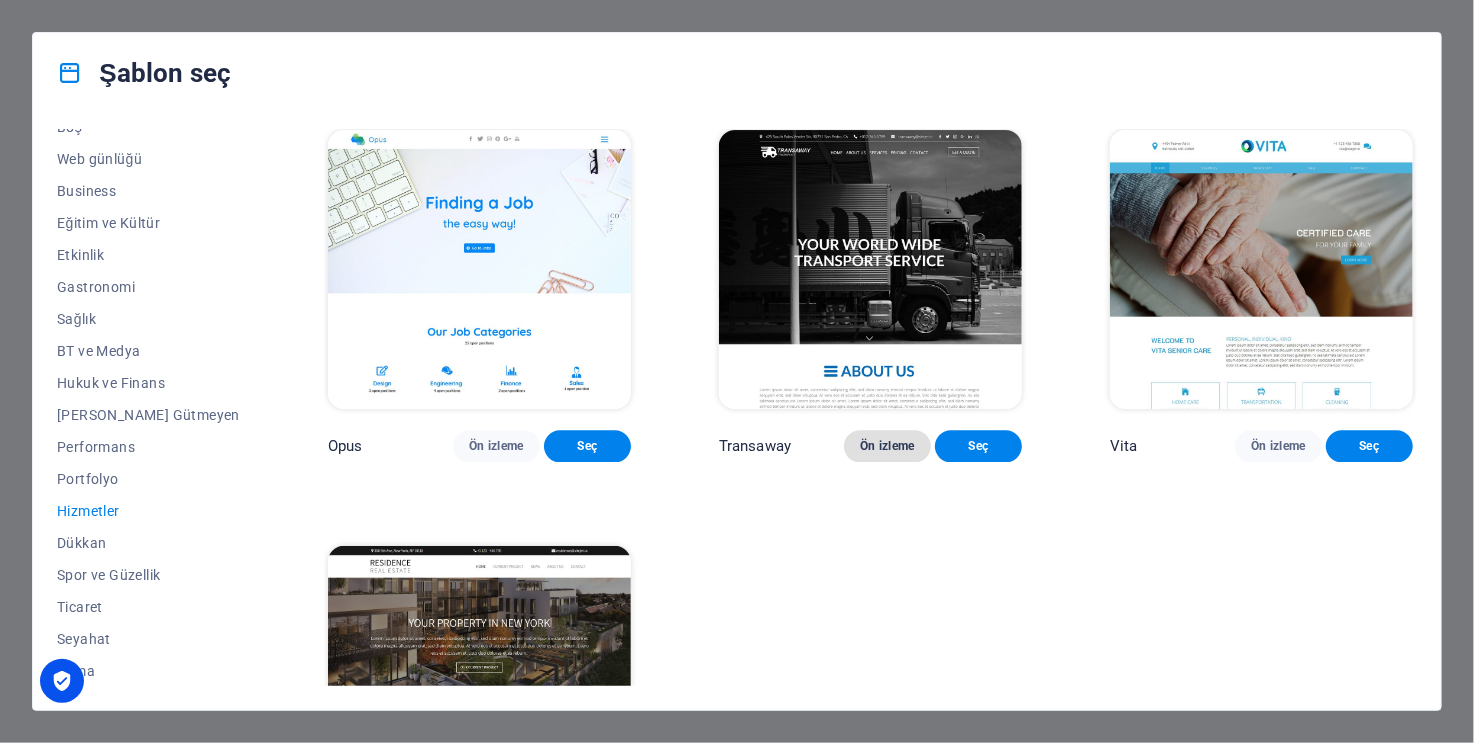 click on "Ön izleme" at bounding box center [887, 446] 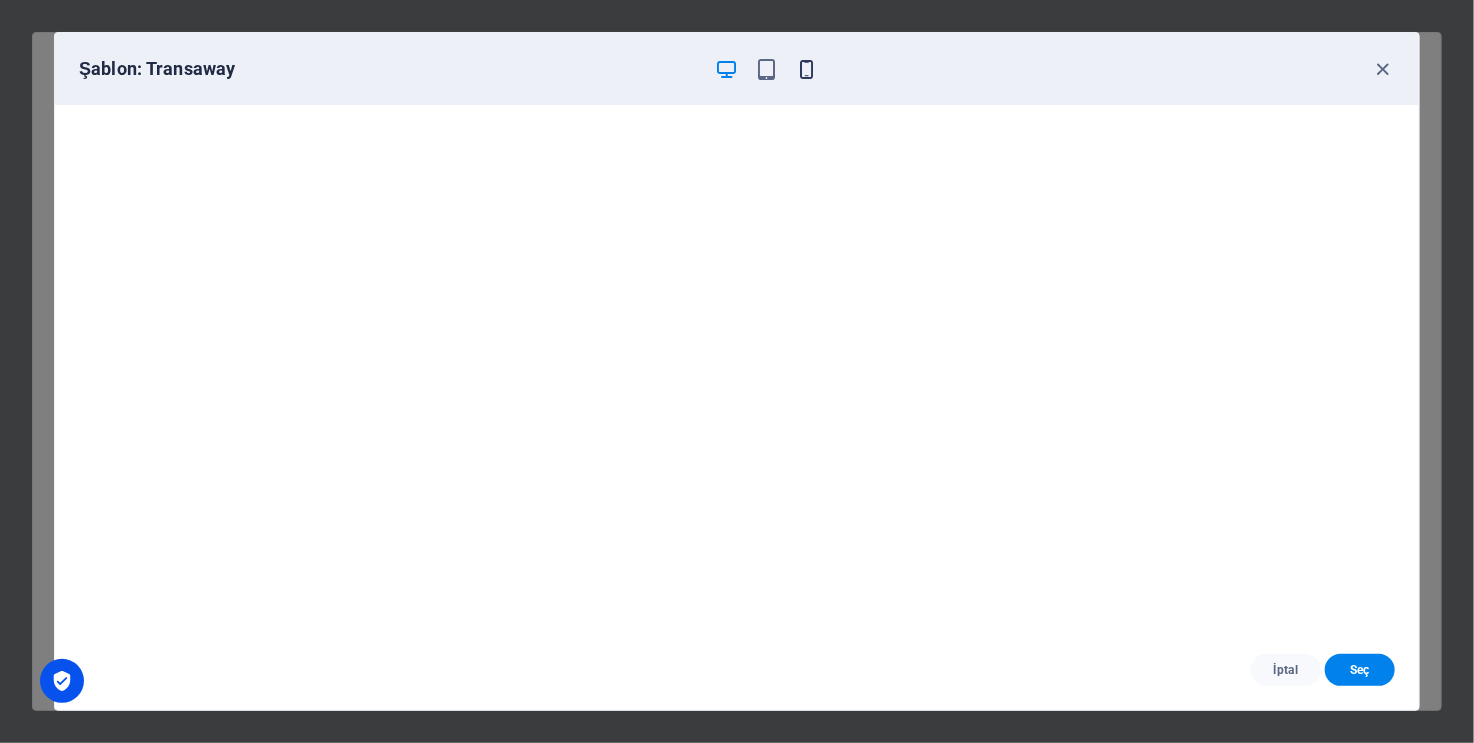 click at bounding box center [807, 69] 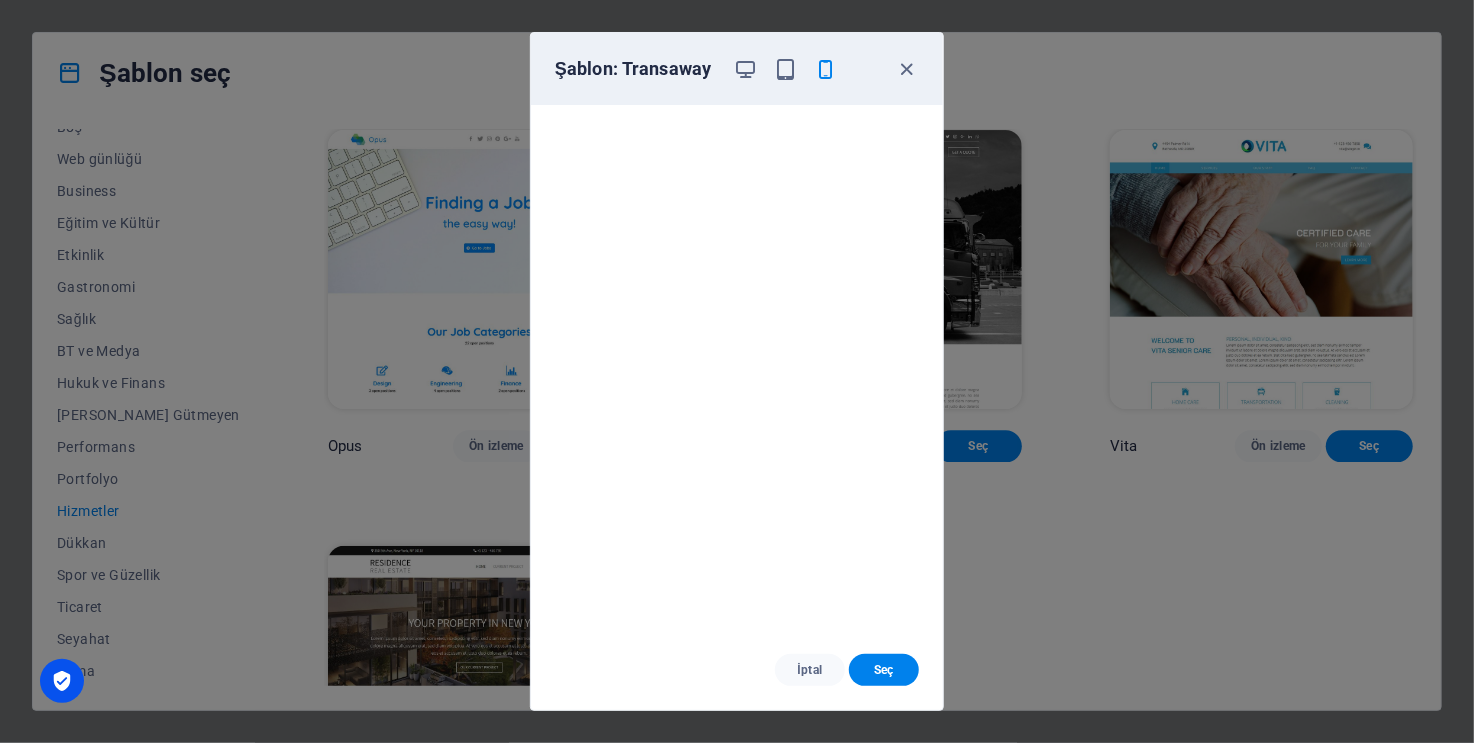 scroll, scrollTop: 5, scrollLeft: 0, axis: vertical 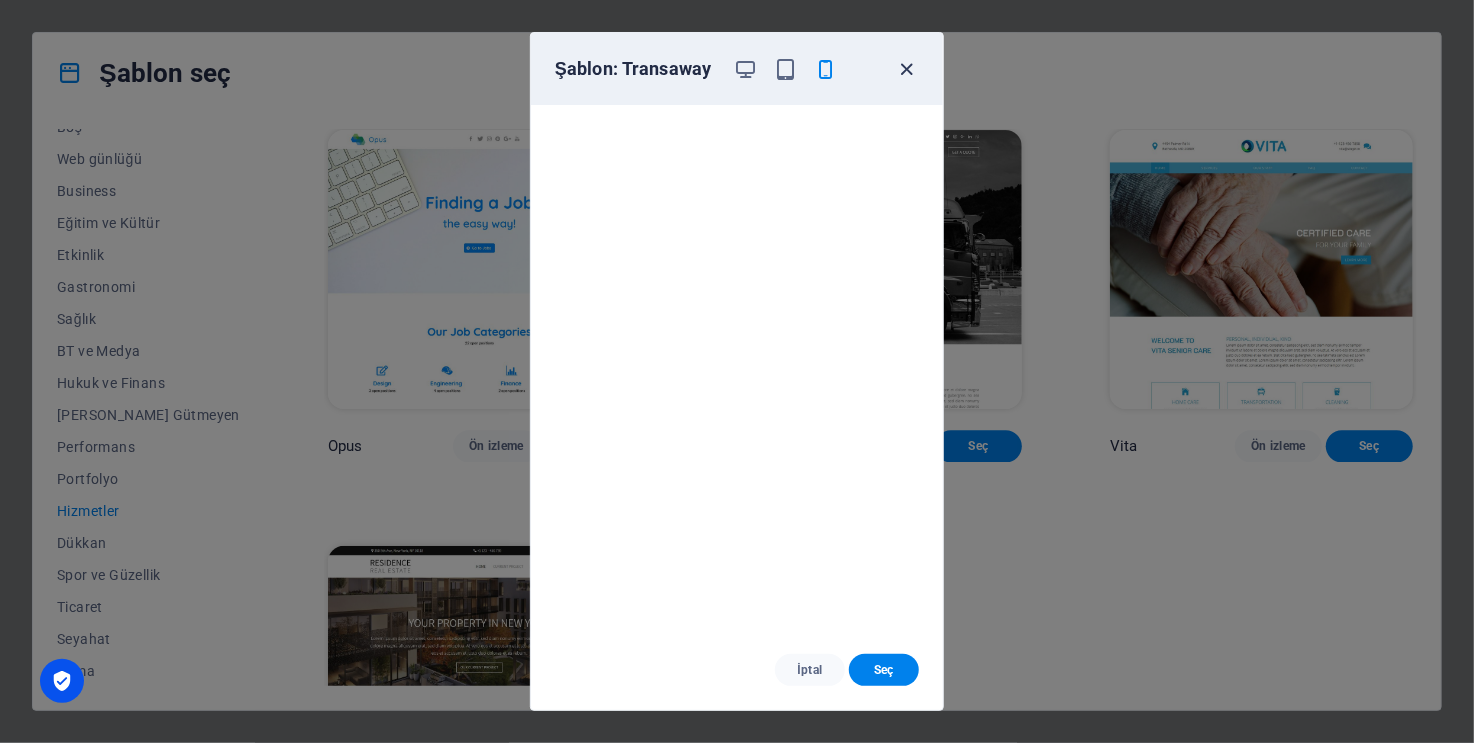 click at bounding box center (907, 69) 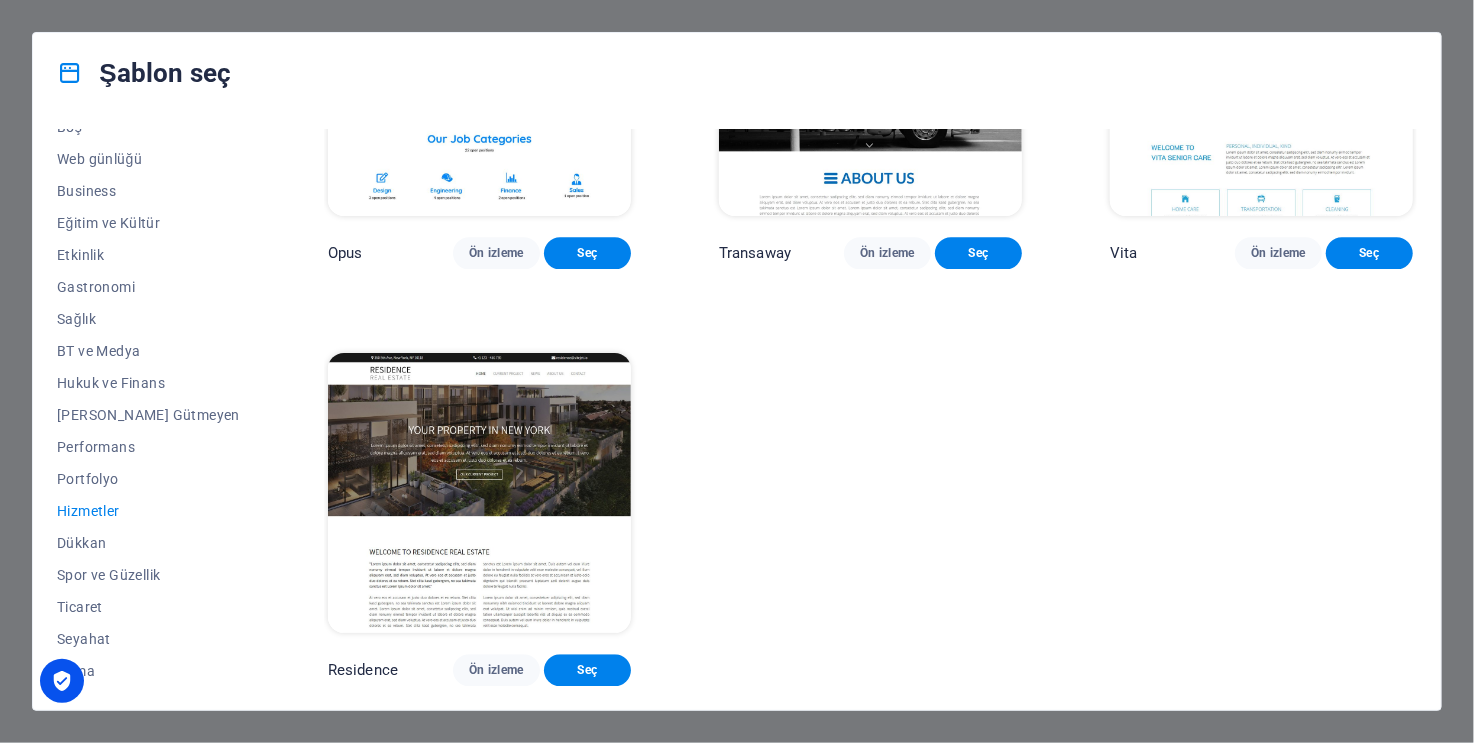 scroll, scrollTop: 2357, scrollLeft: 0, axis: vertical 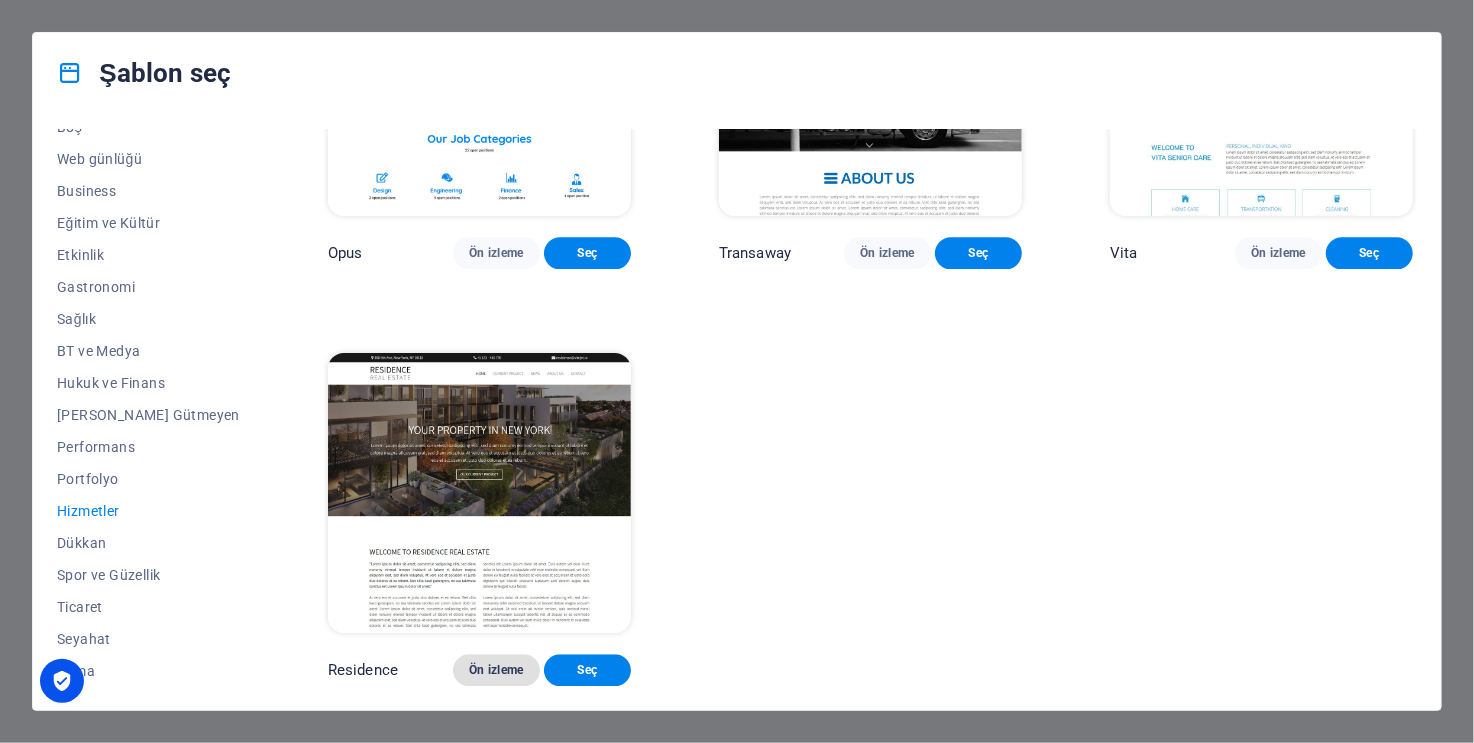 click on "Ön izleme" at bounding box center (496, 670) 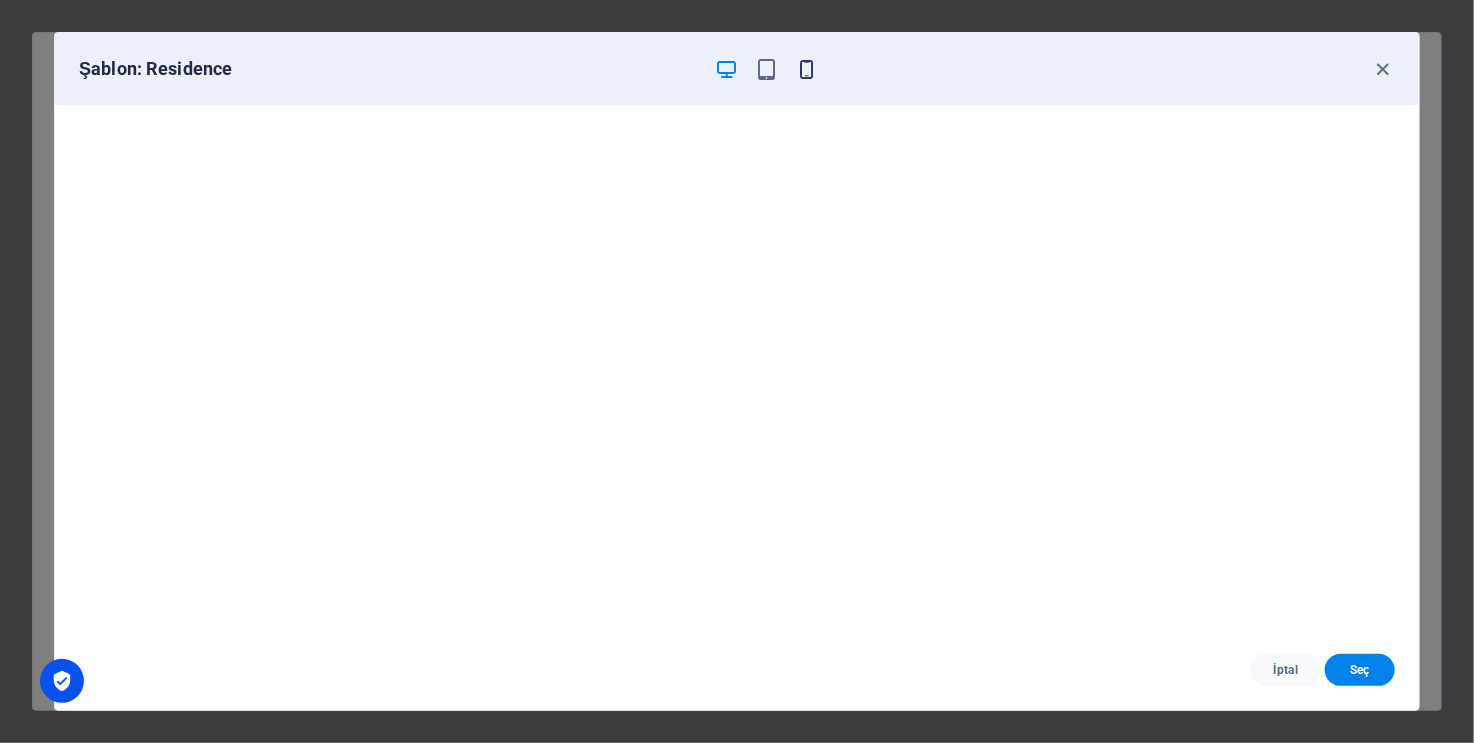 click at bounding box center [807, 69] 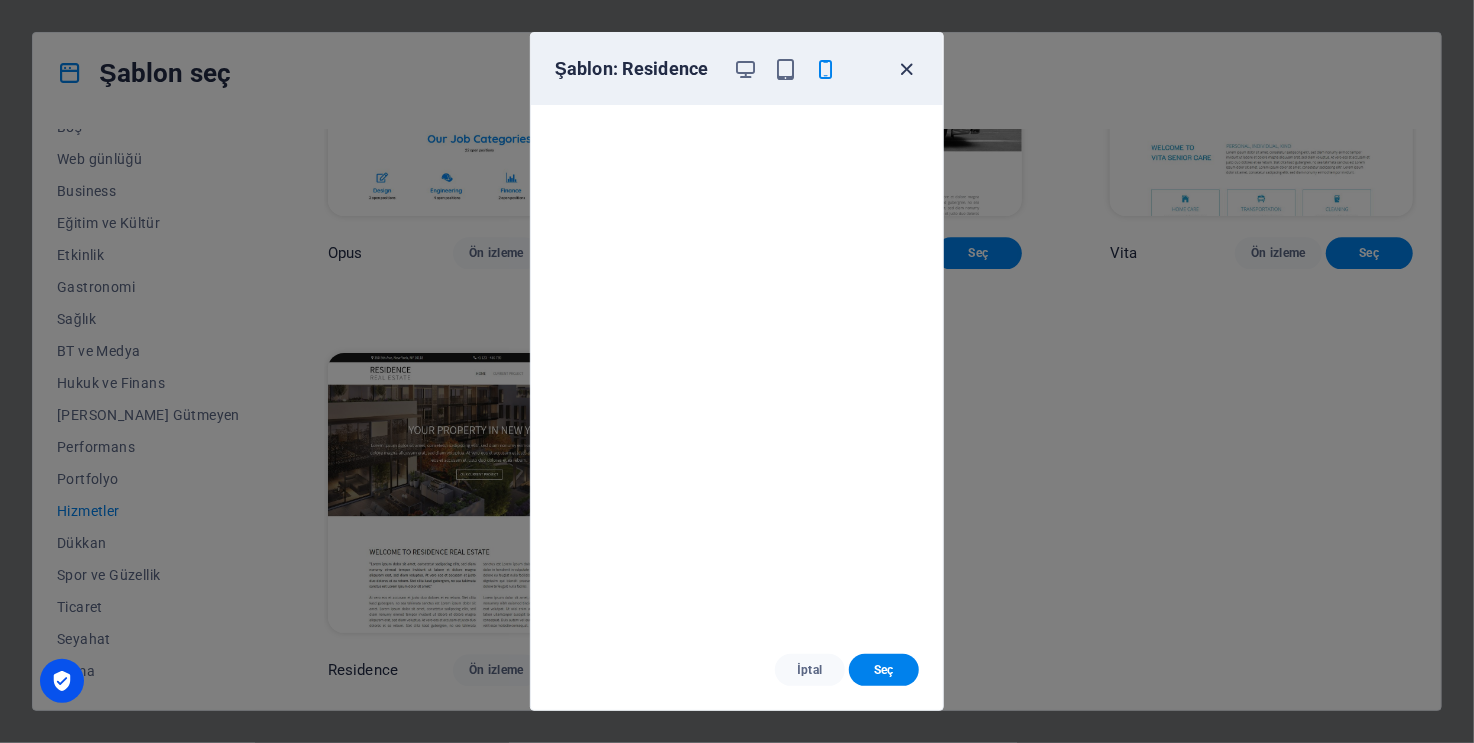 click at bounding box center [907, 69] 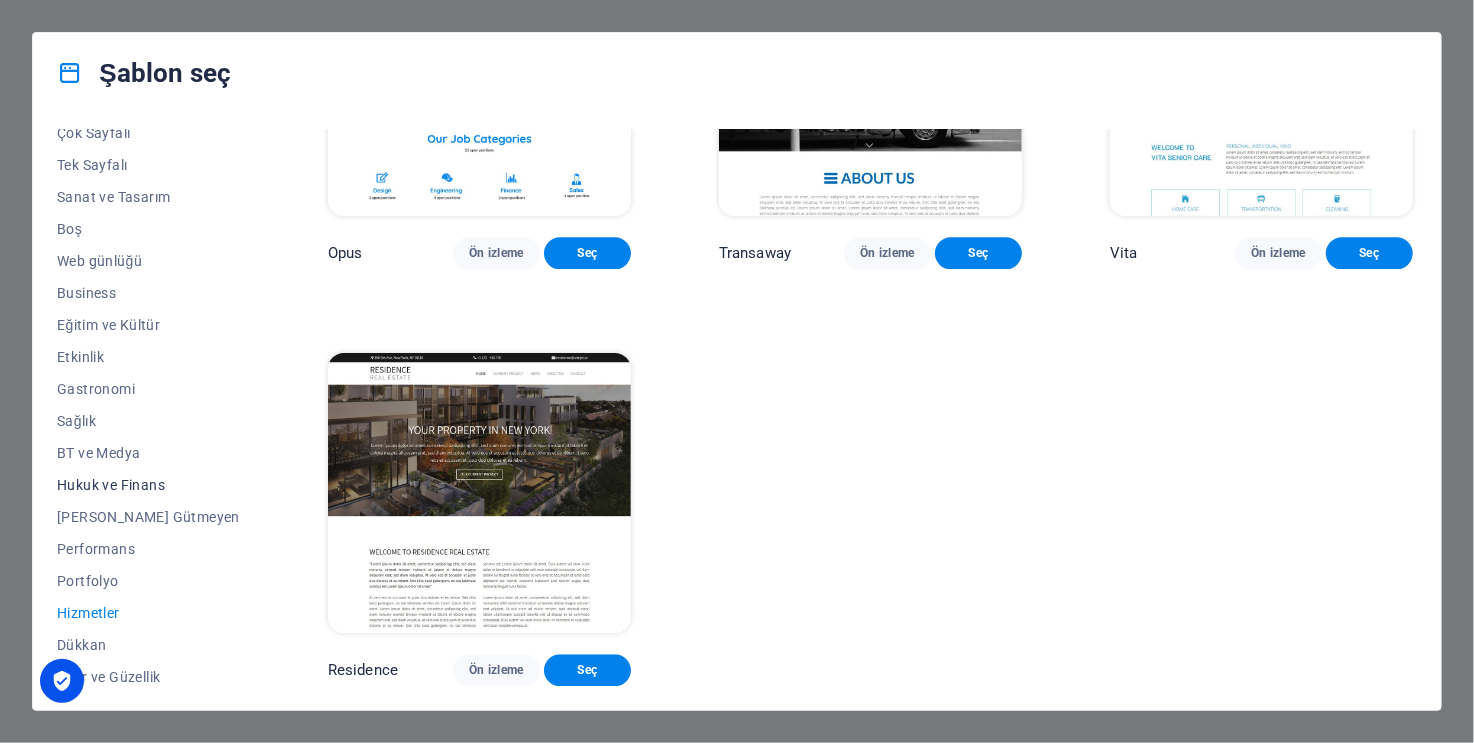 scroll, scrollTop: 0, scrollLeft: 0, axis: both 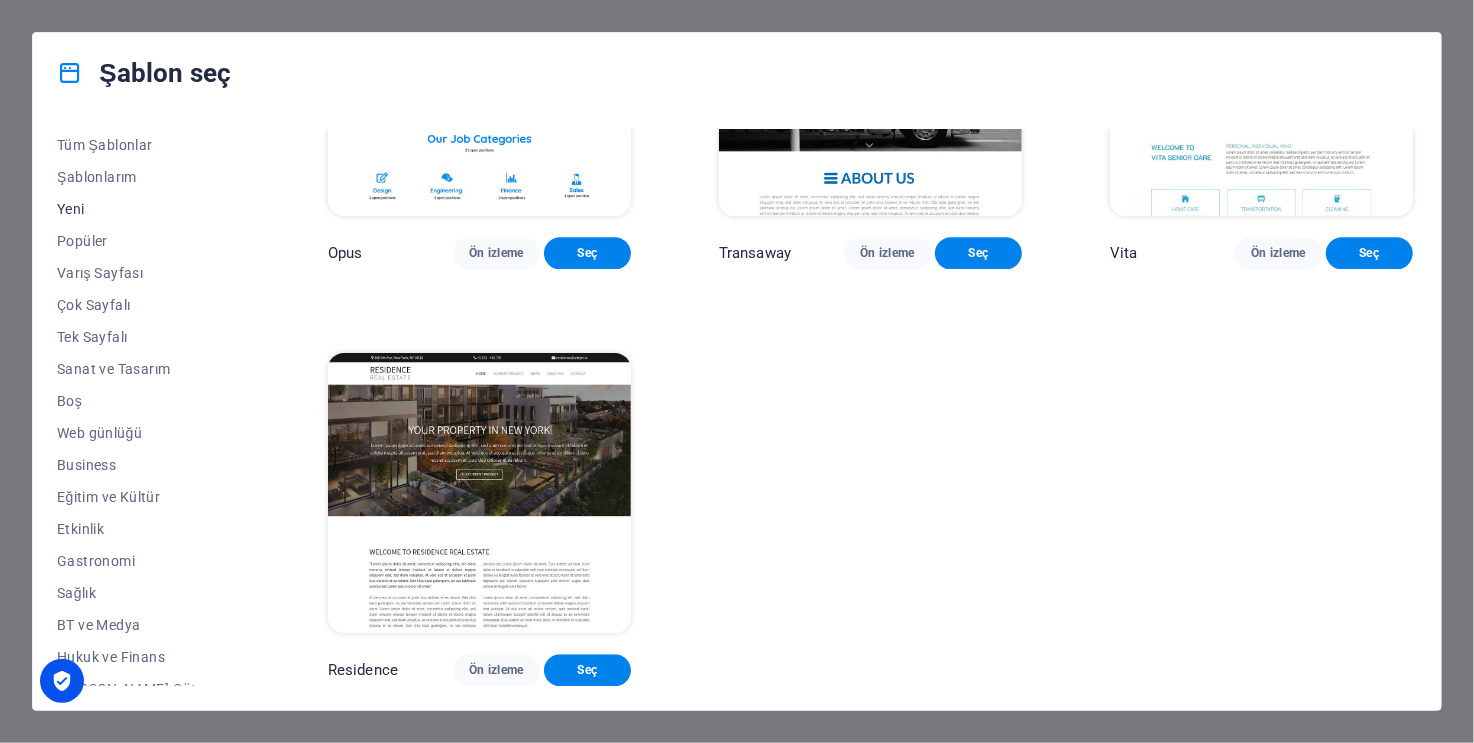 click on "Yeni" at bounding box center [148, 209] 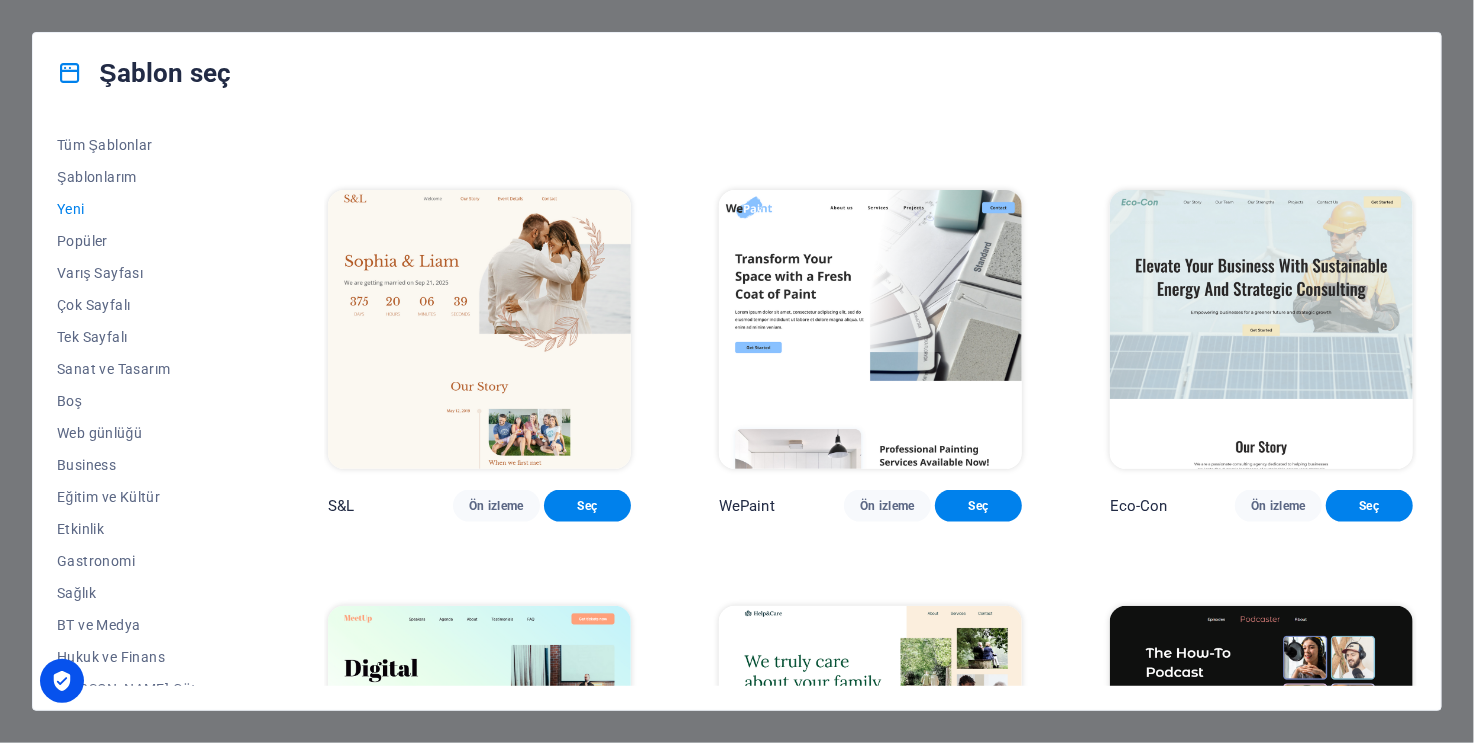 scroll, scrollTop: 1180, scrollLeft: 0, axis: vertical 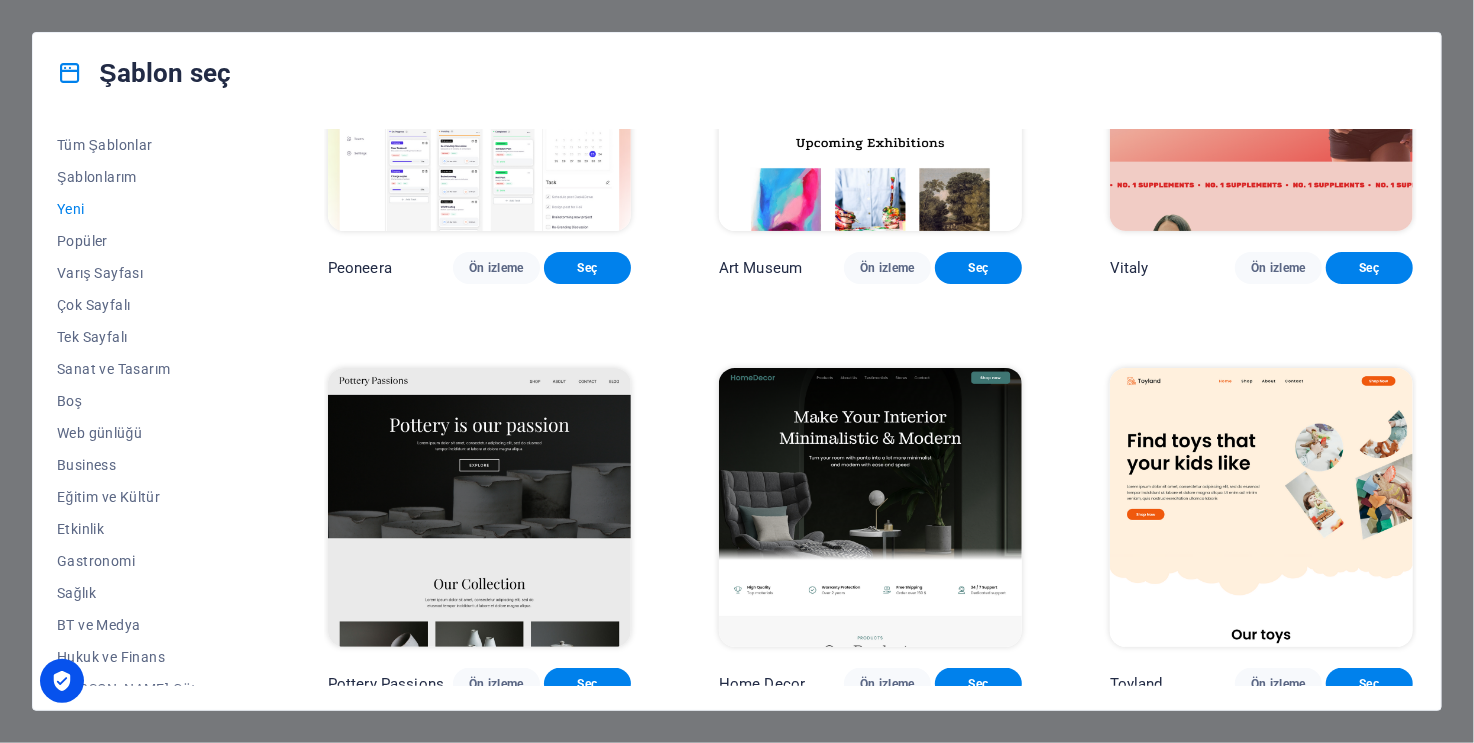 click at bounding box center [870, 507] 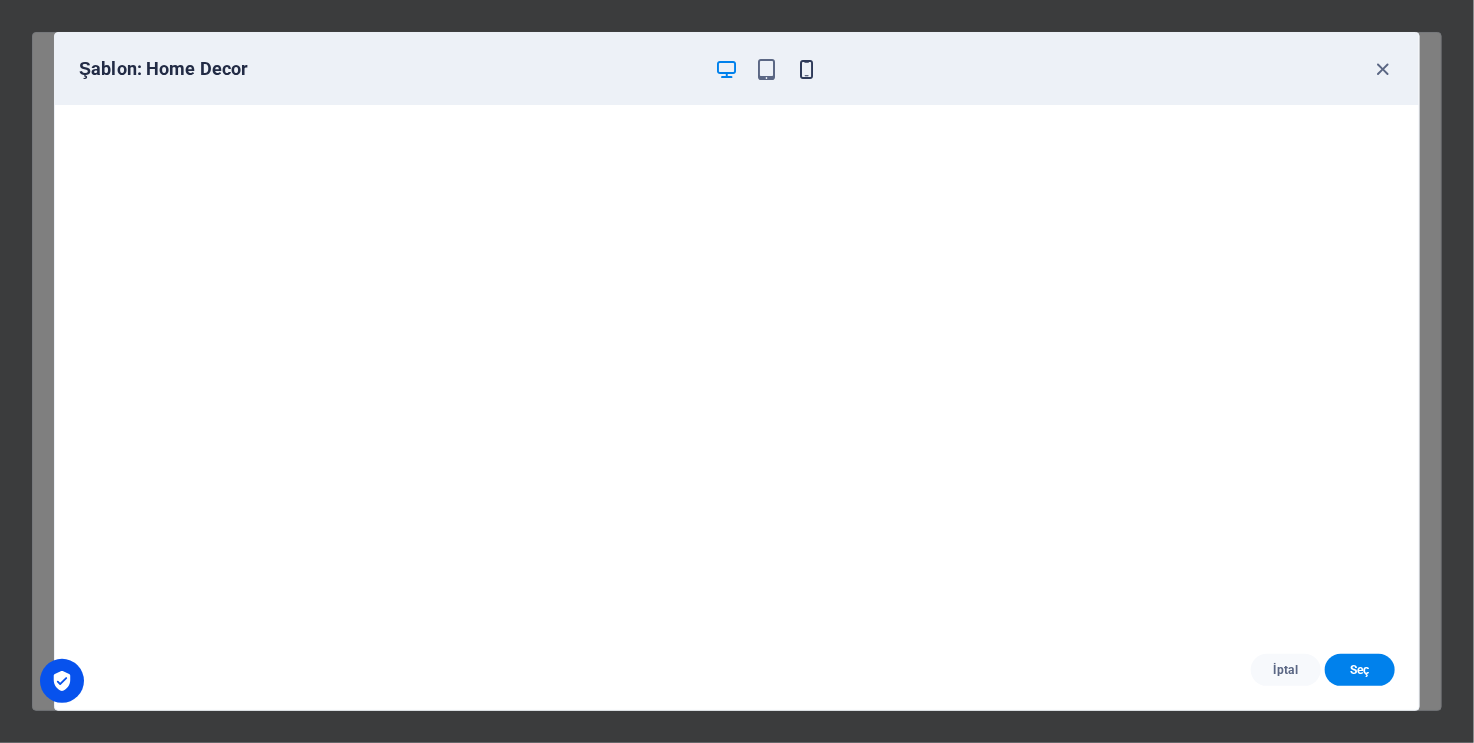 click at bounding box center [807, 69] 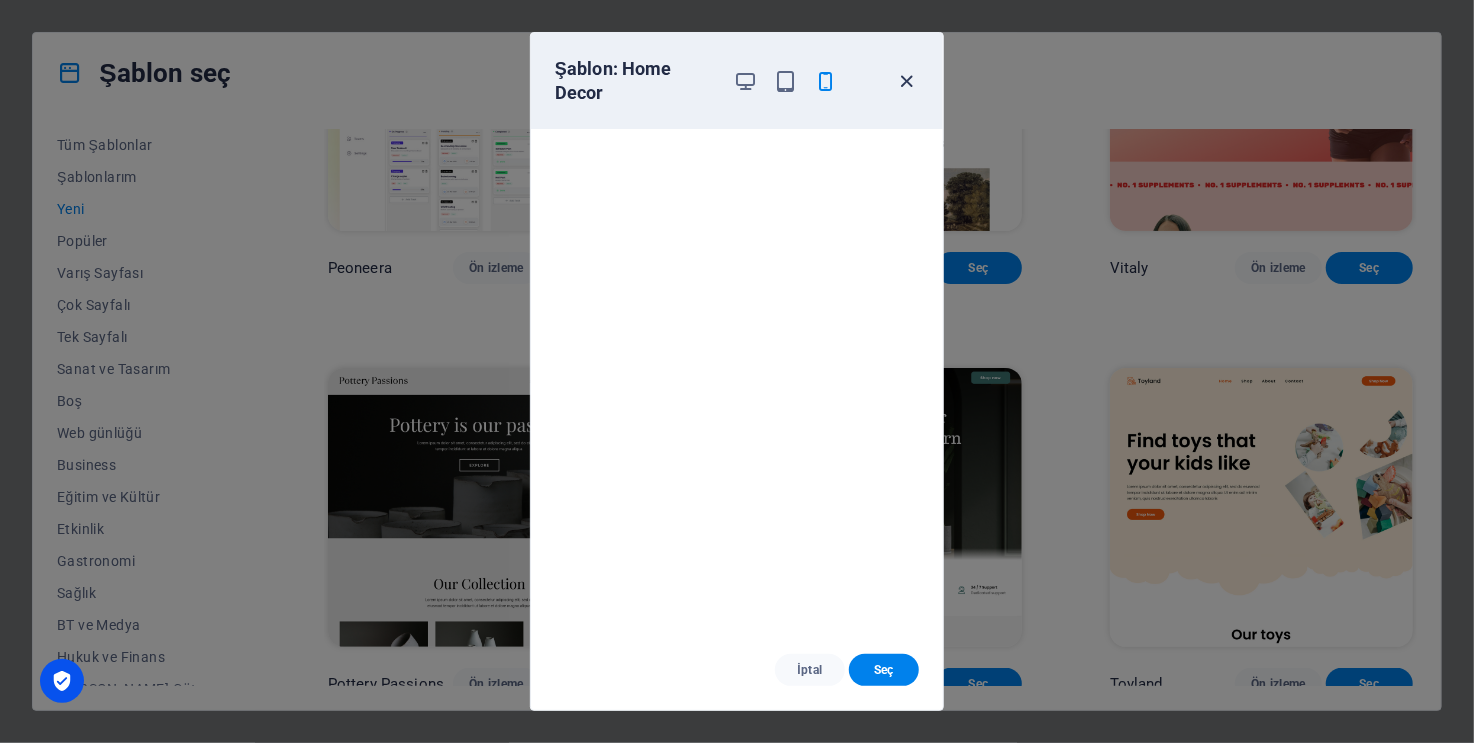 click at bounding box center (907, 81) 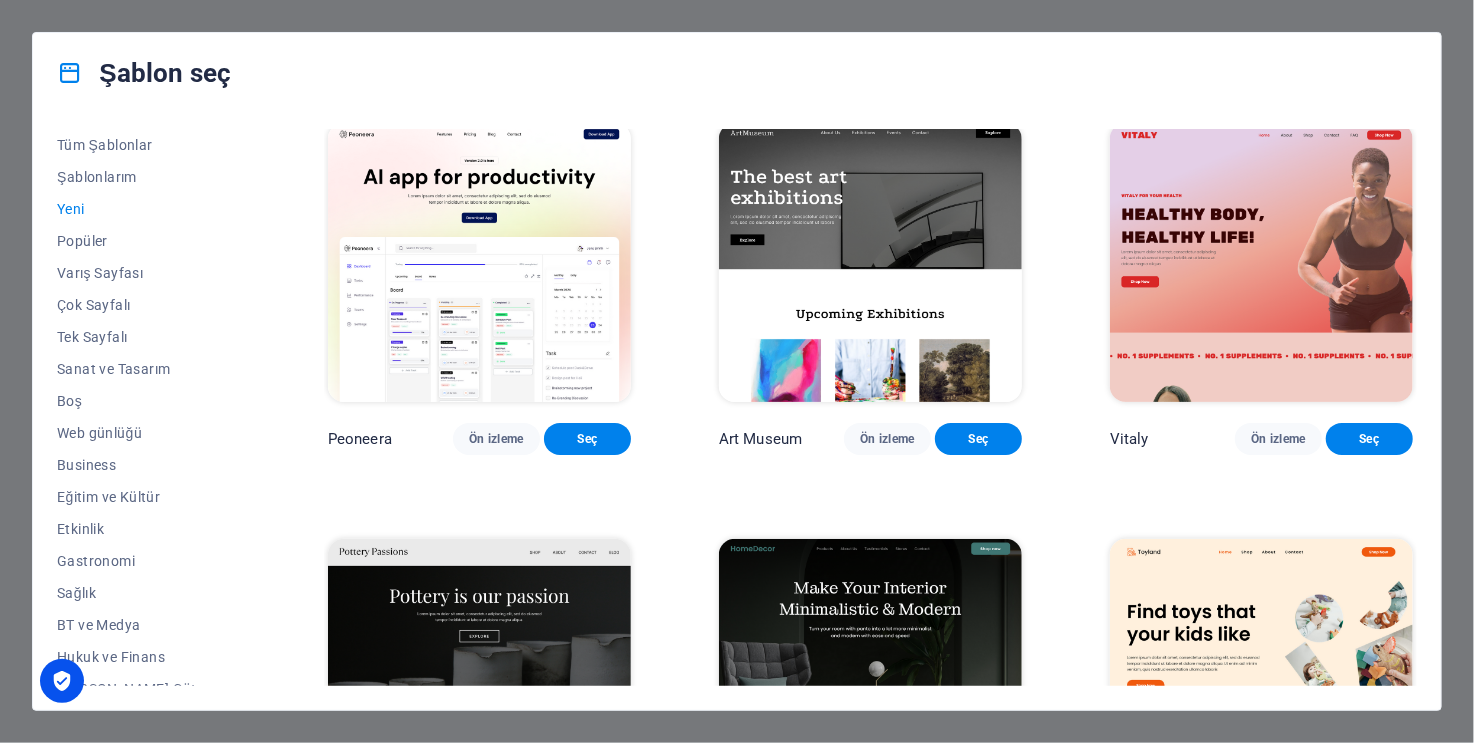 scroll, scrollTop: 5, scrollLeft: 0, axis: vertical 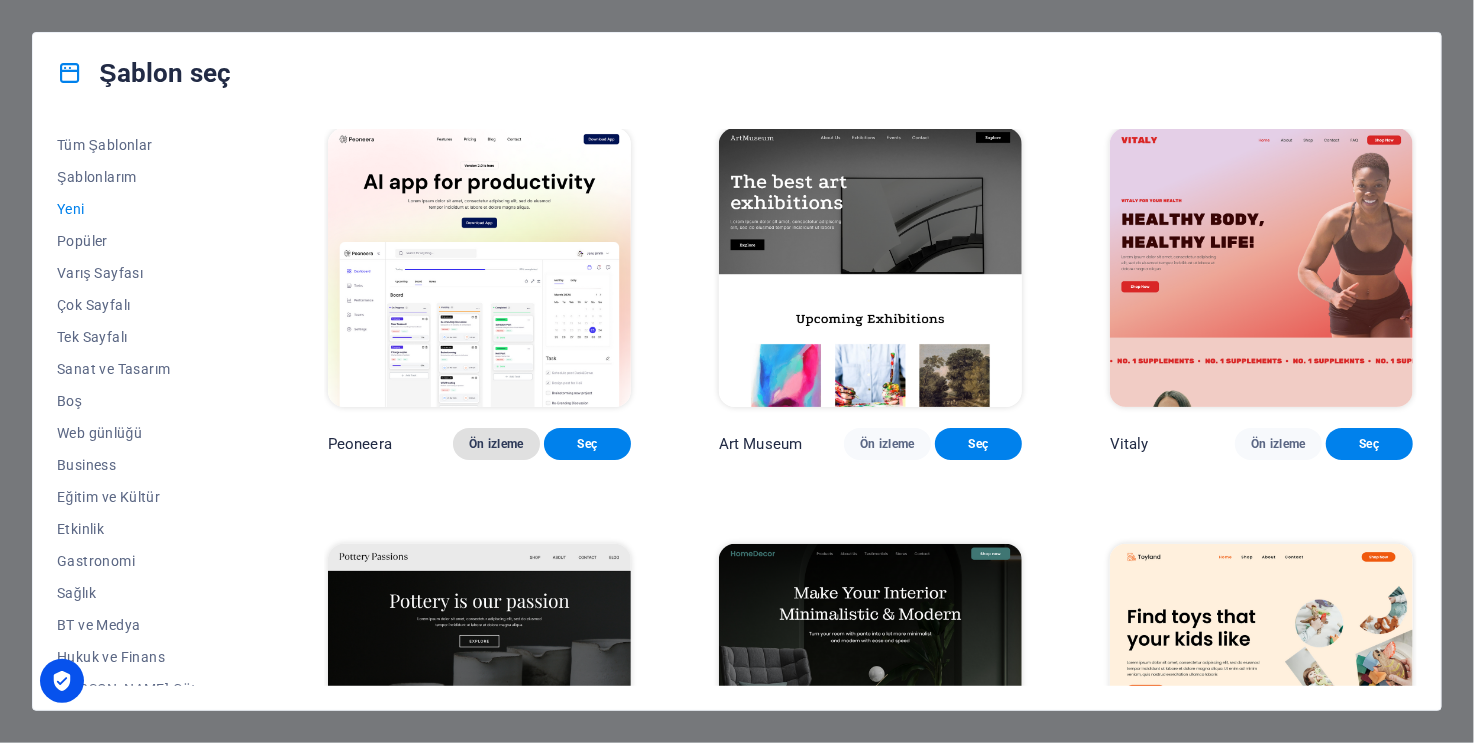 click on "Ön izleme" at bounding box center [496, 444] 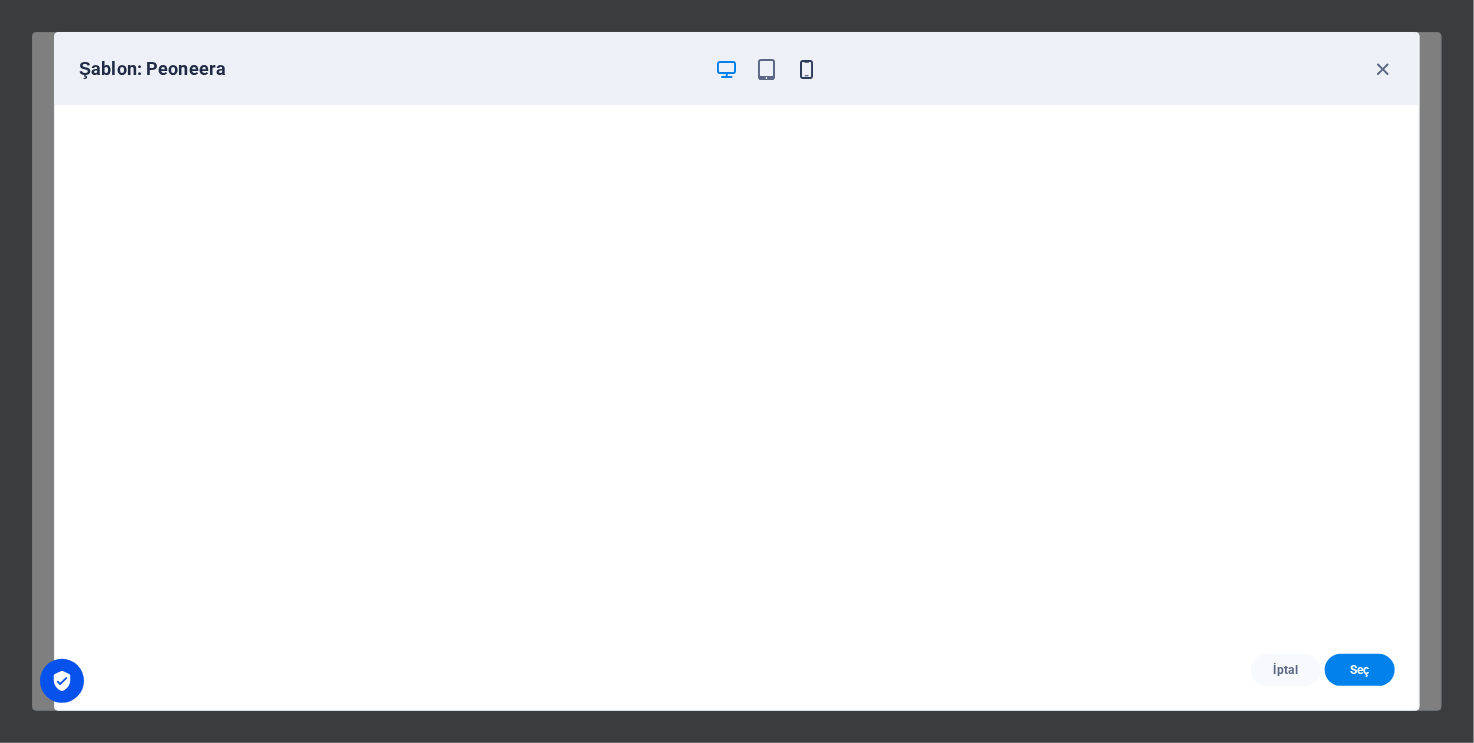 click at bounding box center [807, 69] 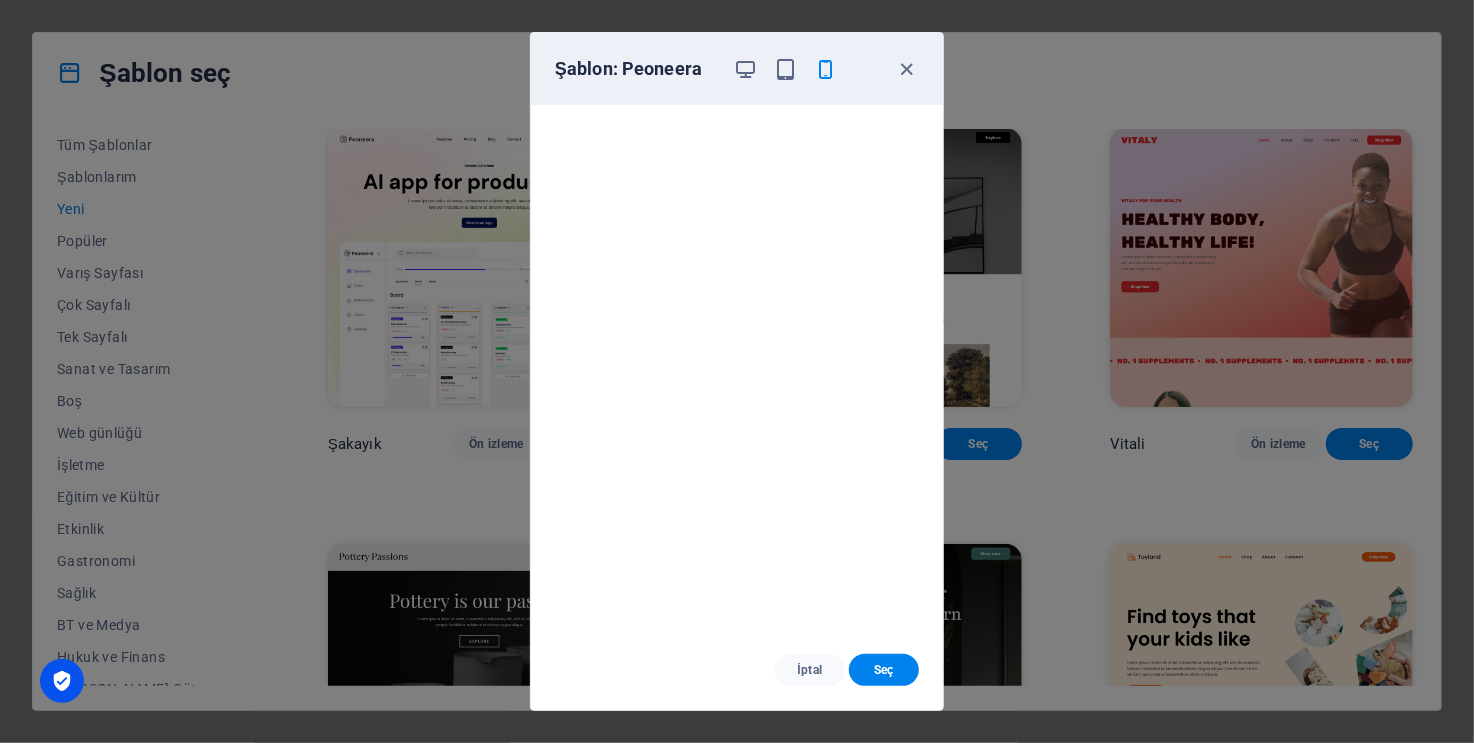 scroll, scrollTop: 5, scrollLeft: 0, axis: vertical 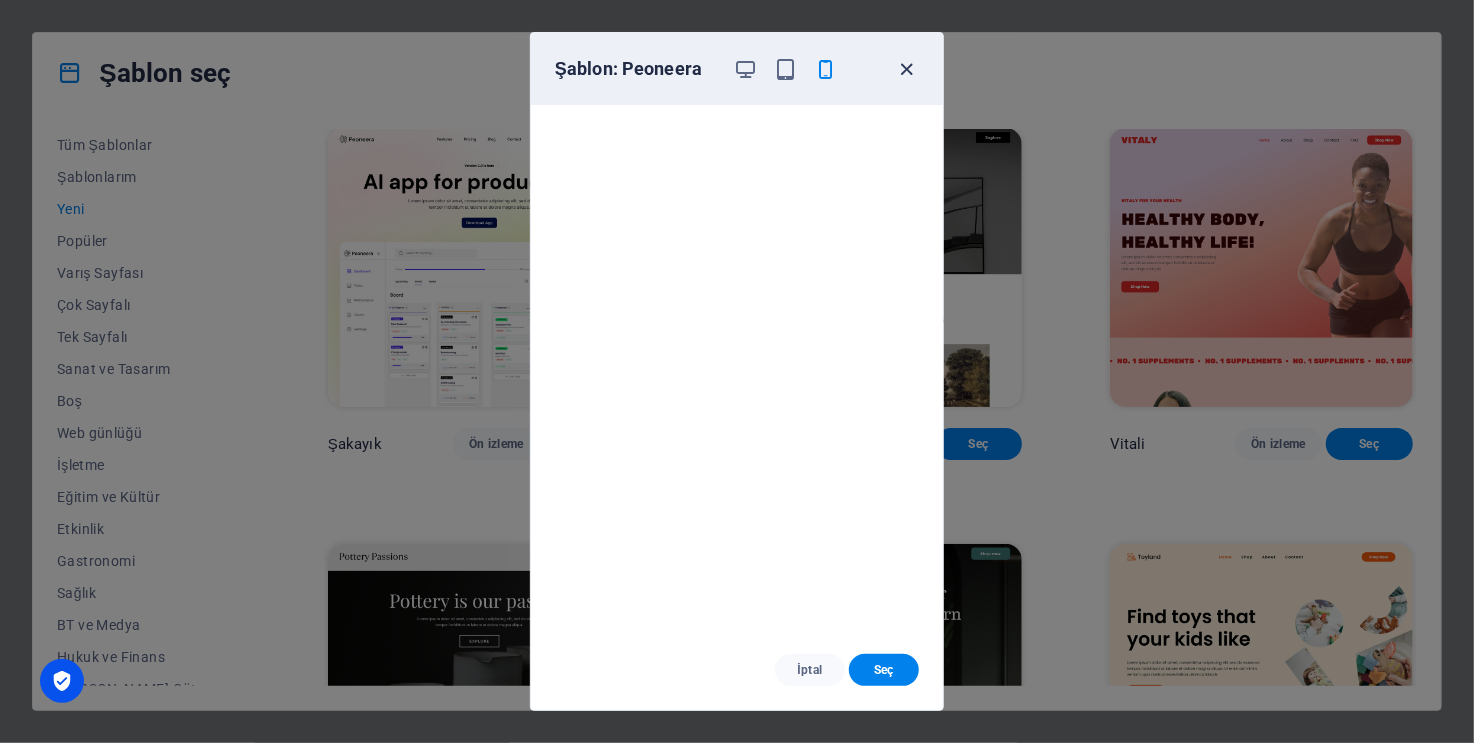 click at bounding box center (907, 69) 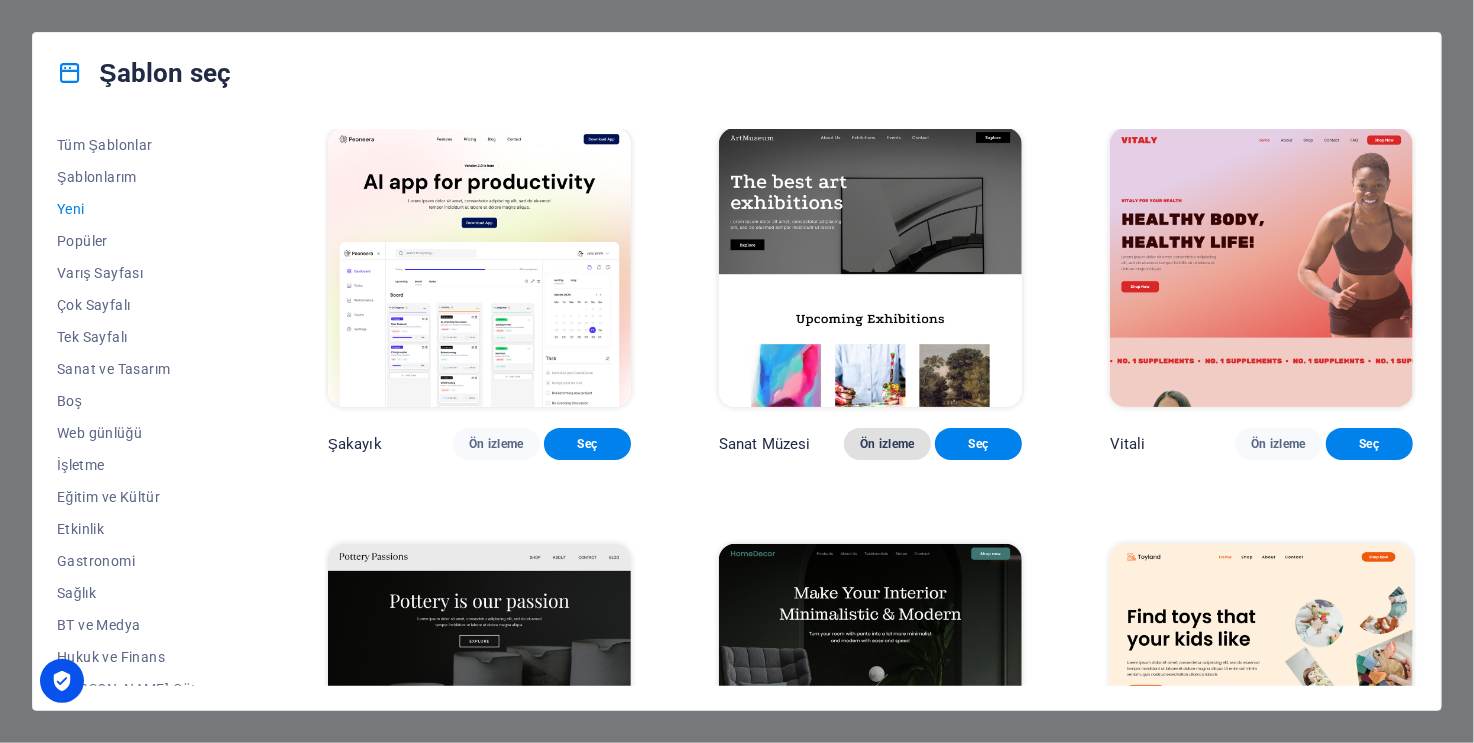 click on "Ön izleme" at bounding box center (887, 444) 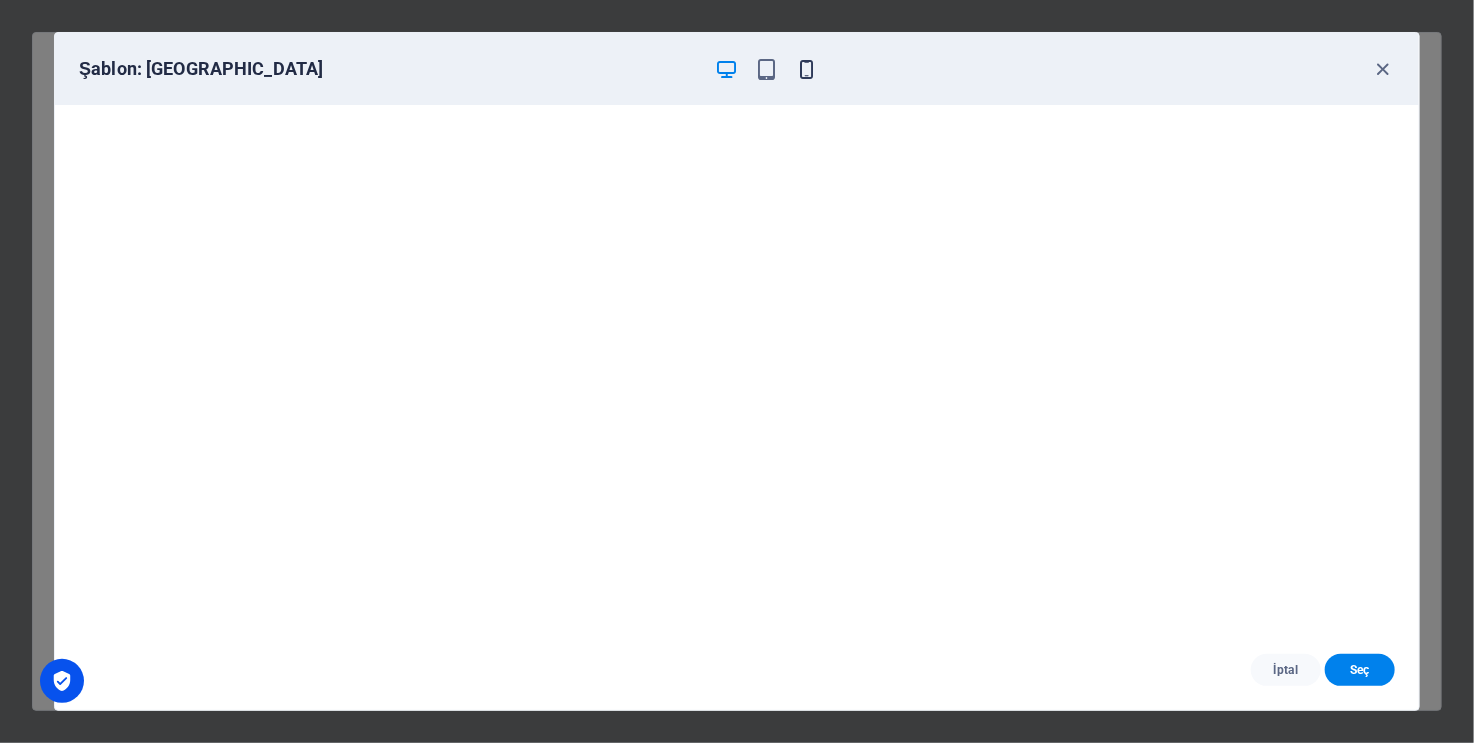 click at bounding box center [807, 69] 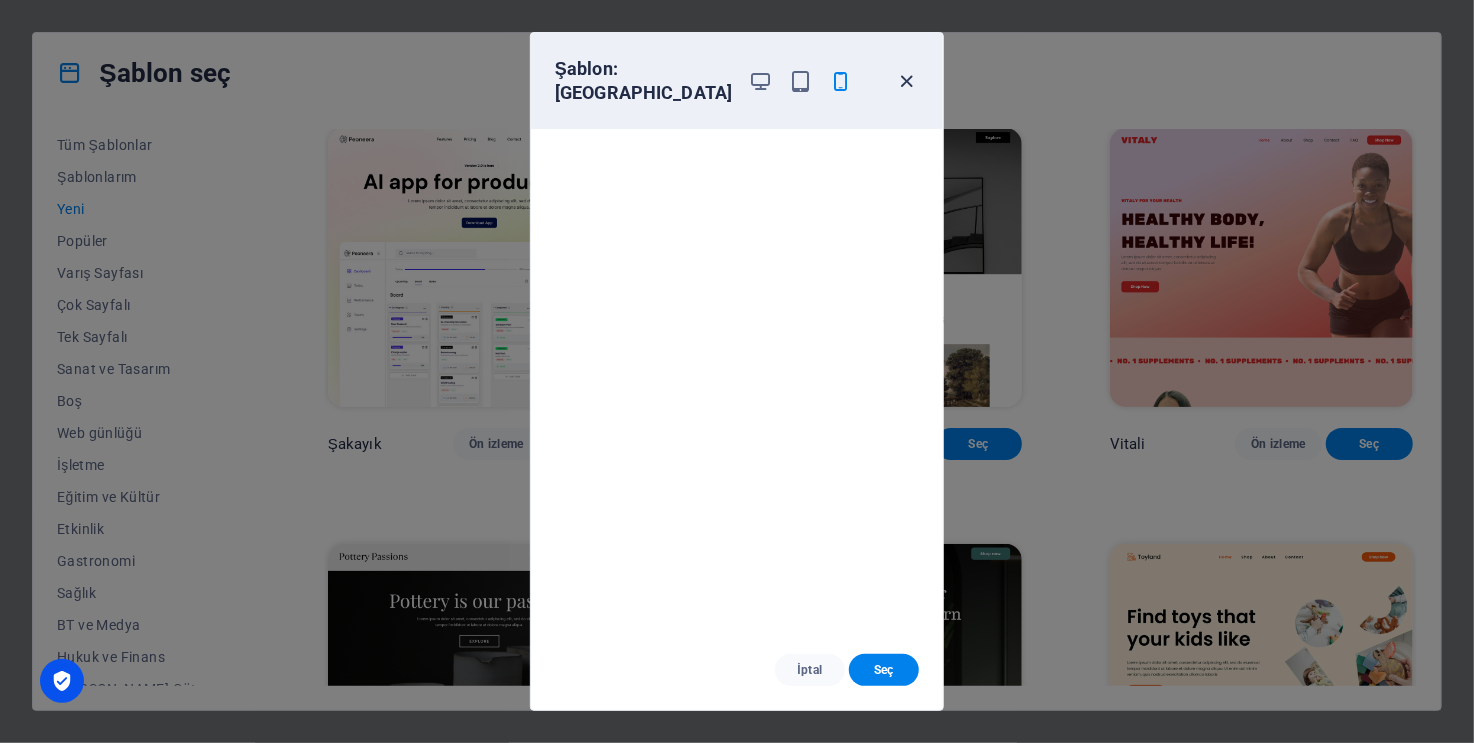 click at bounding box center [907, 81] 